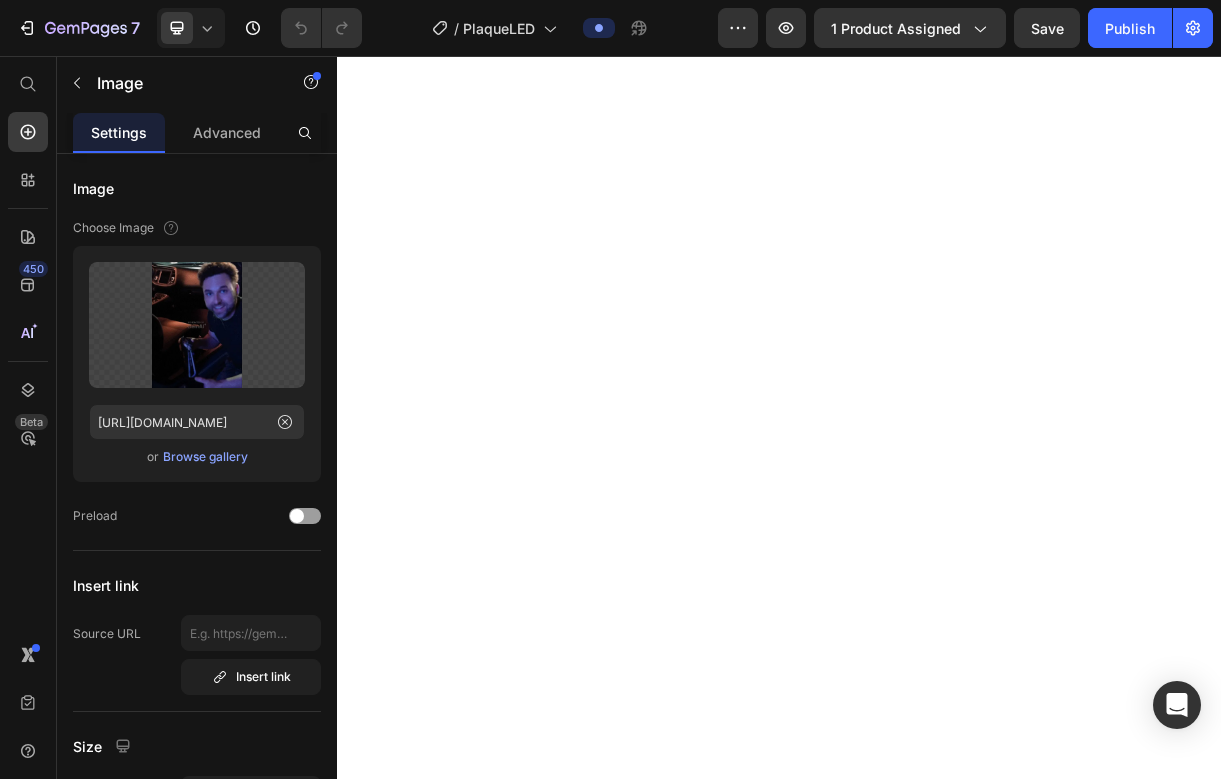 scroll, scrollTop: 0, scrollLeft: 0, axis: both 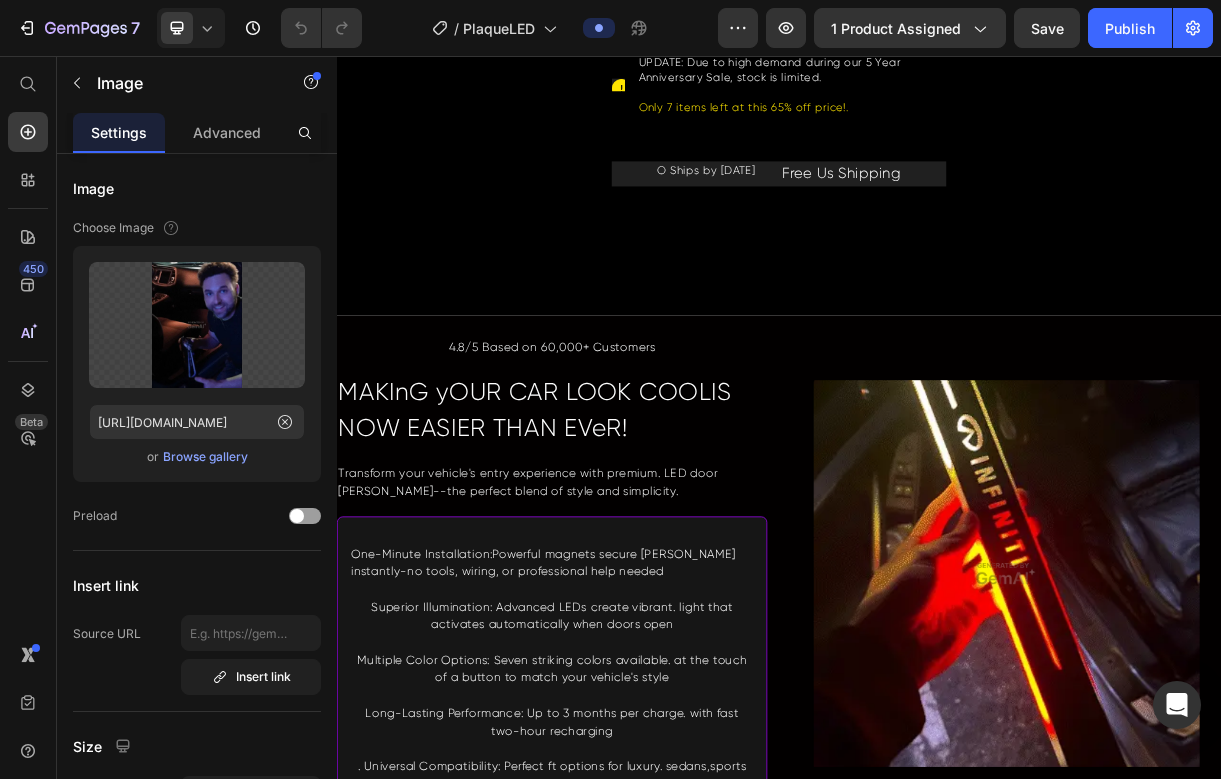 radio on "false" 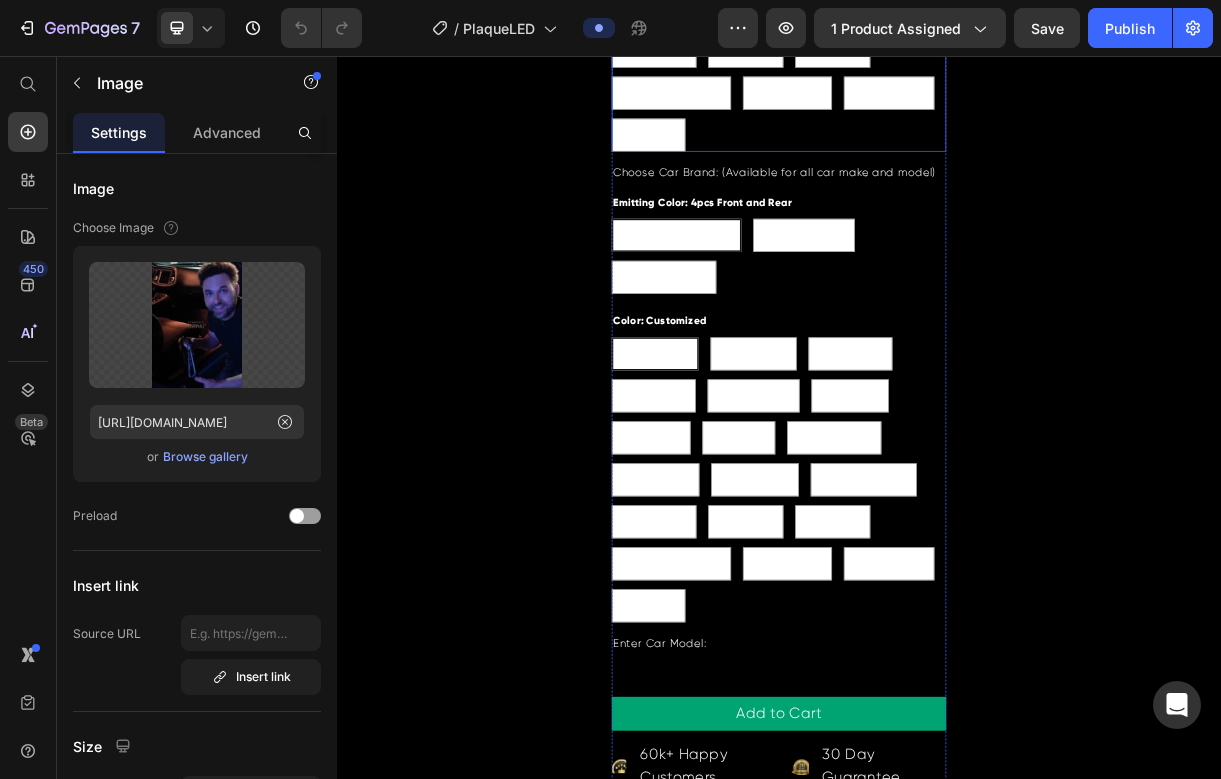 scroll, scrollTop: 1061, scrollLeft: 0, axis: vertical 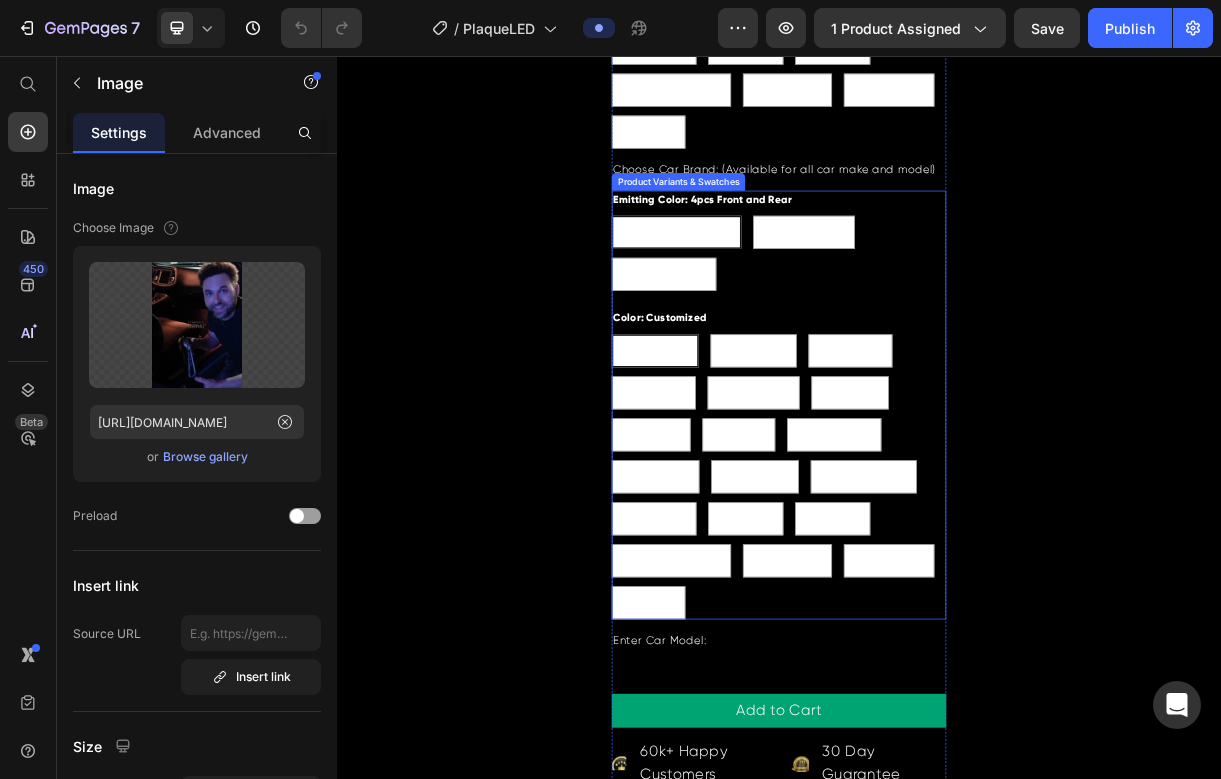 click on "4pcs Front and Rear" at bounding box center [798, 294] 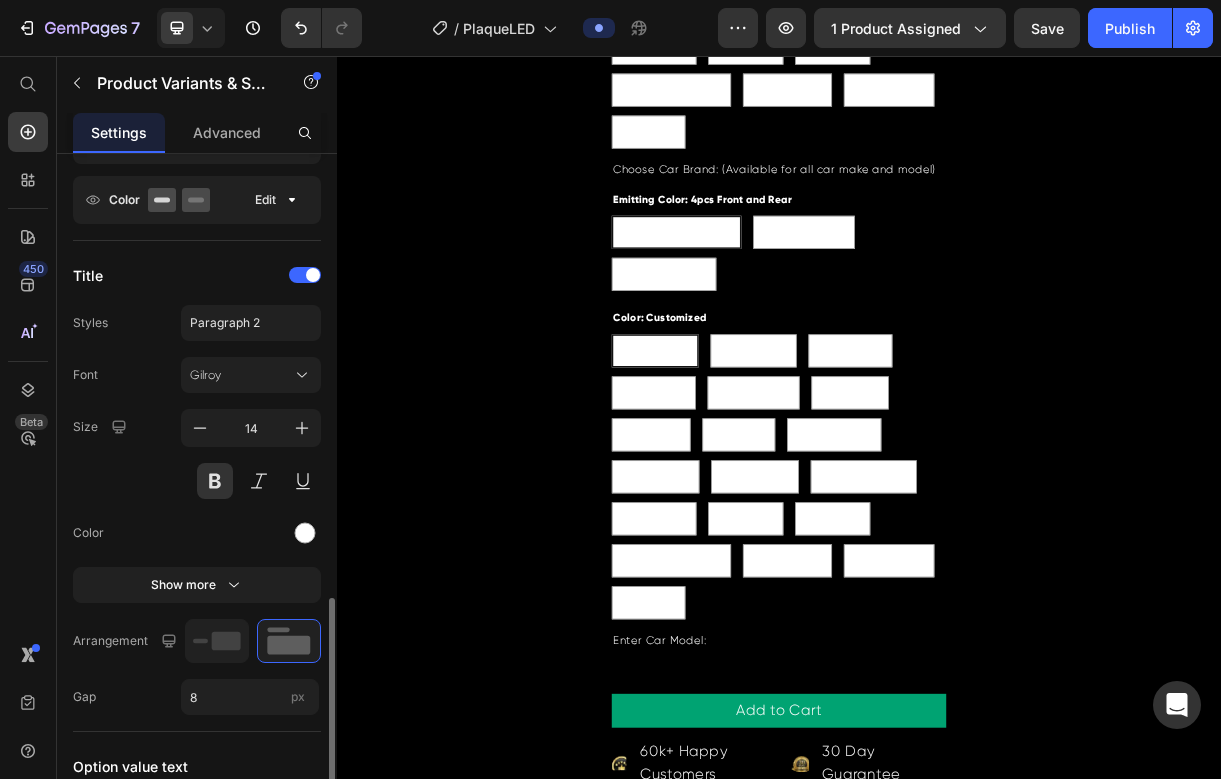 scroll, scrollTop: 366, scrollLeft: 0, axis: vertical 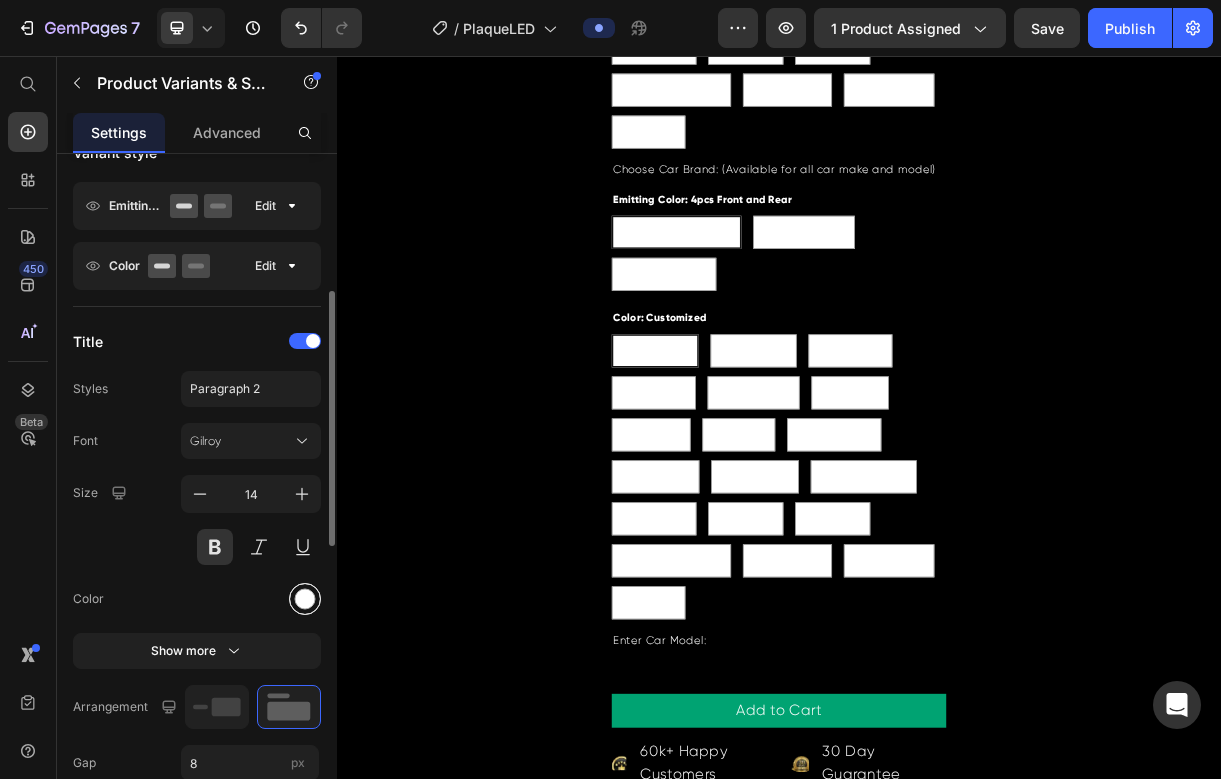 click at bounding box center [305, 599] 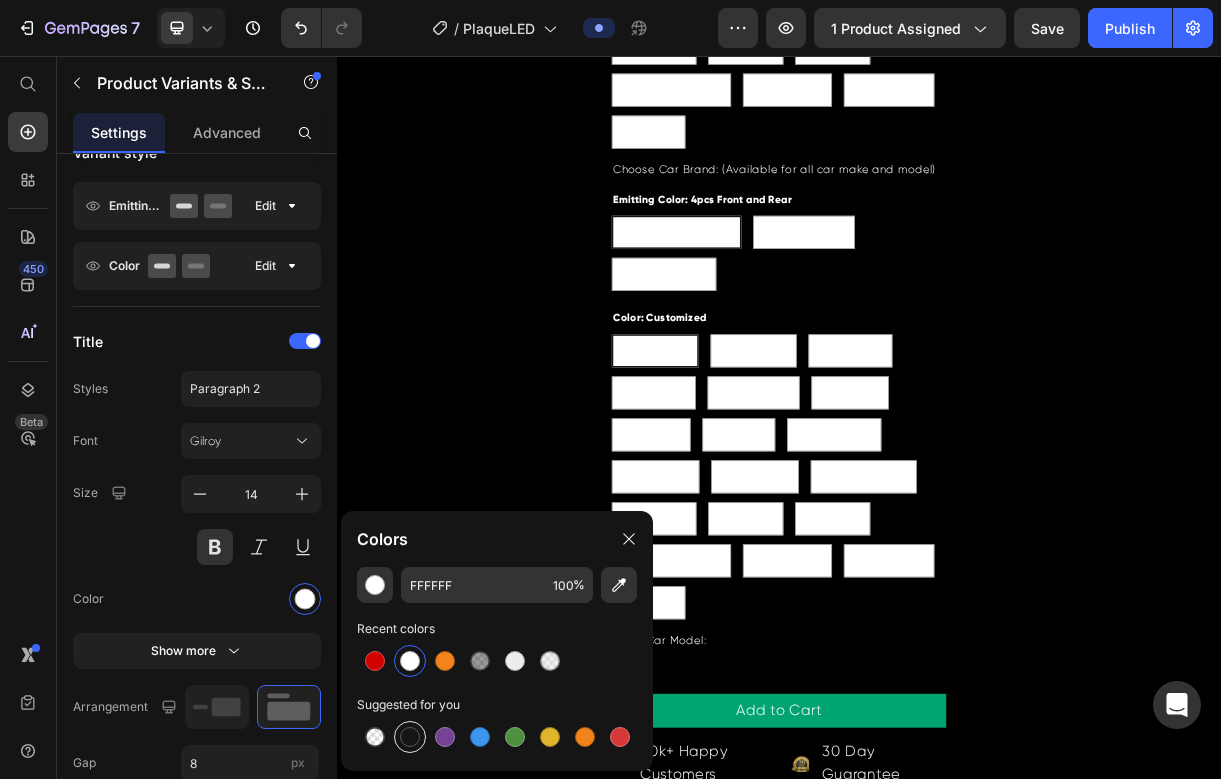 click at bounding box center [410, 737] 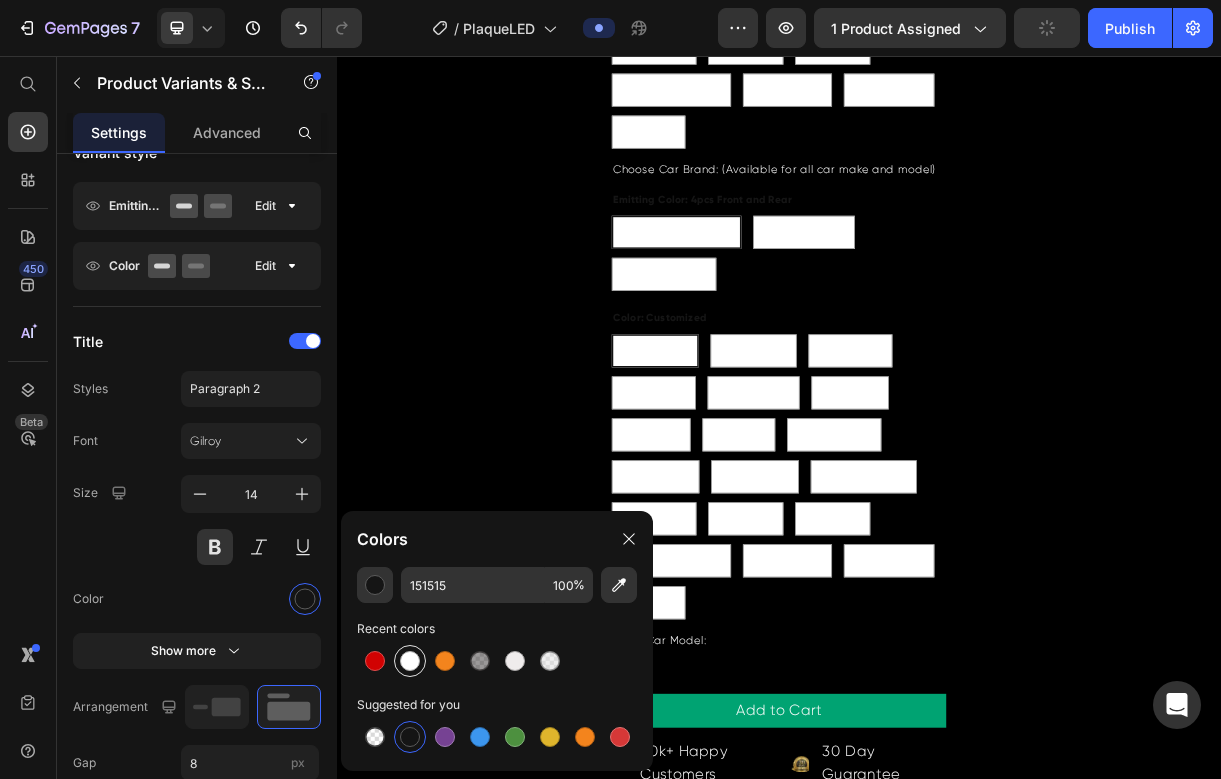 click at bounding box center [410, 661] 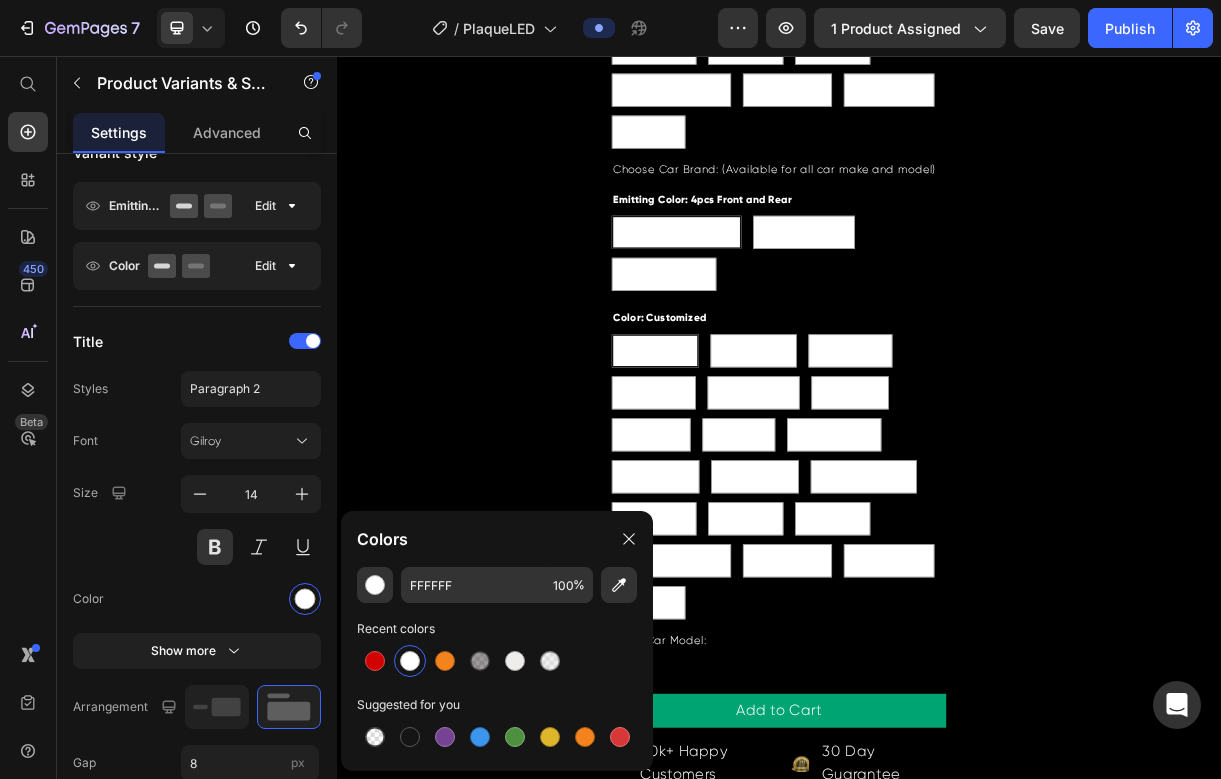 click on "4pcs Front and Rear" at bounding box center [798, 294] 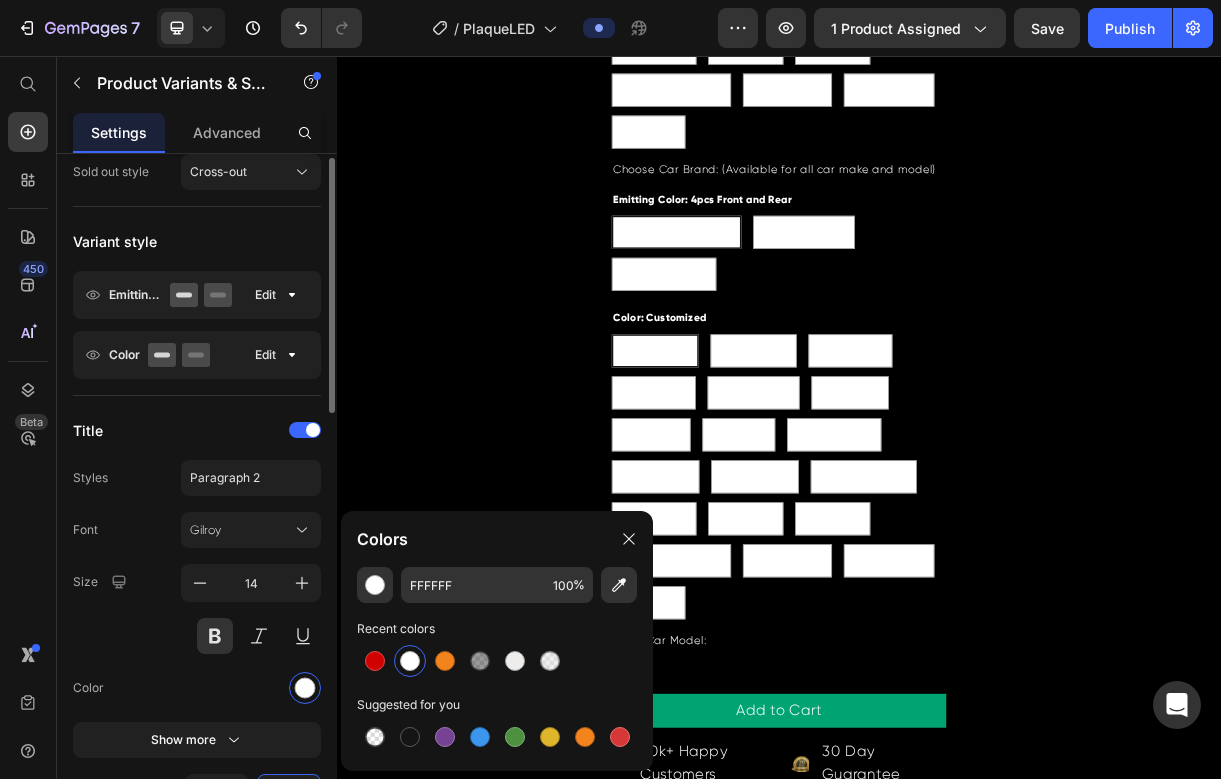 scroll, scrollTop: 187, scrollLeft: 0, axis: vertical 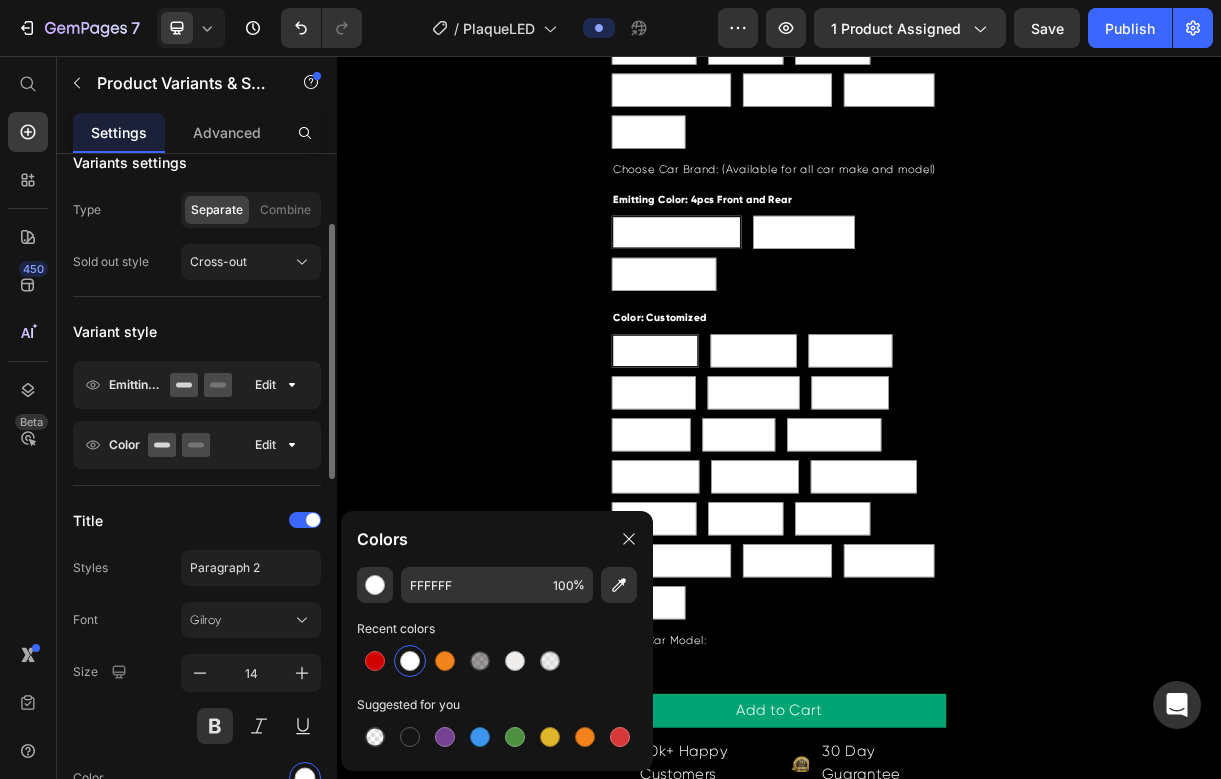 click on "Emitting Color Edit" 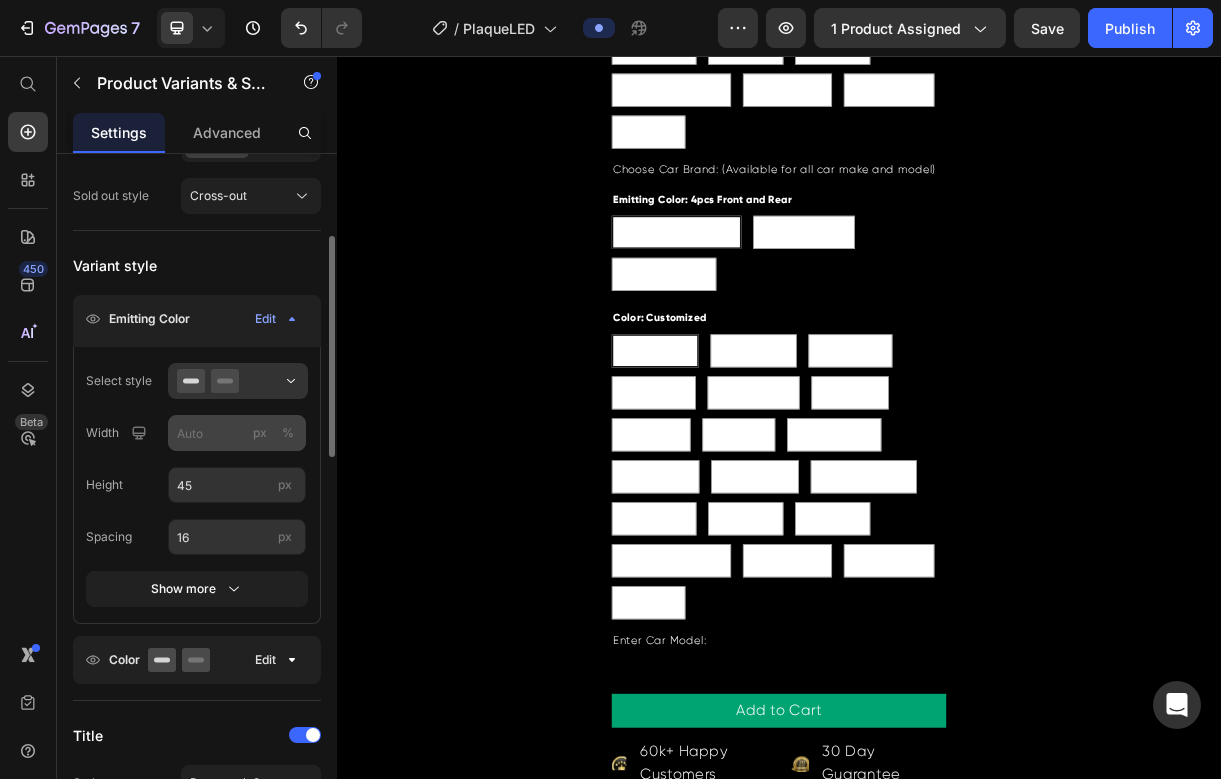 scroll, scrollTop: 254, scrollLeft: 0, axis: vertical 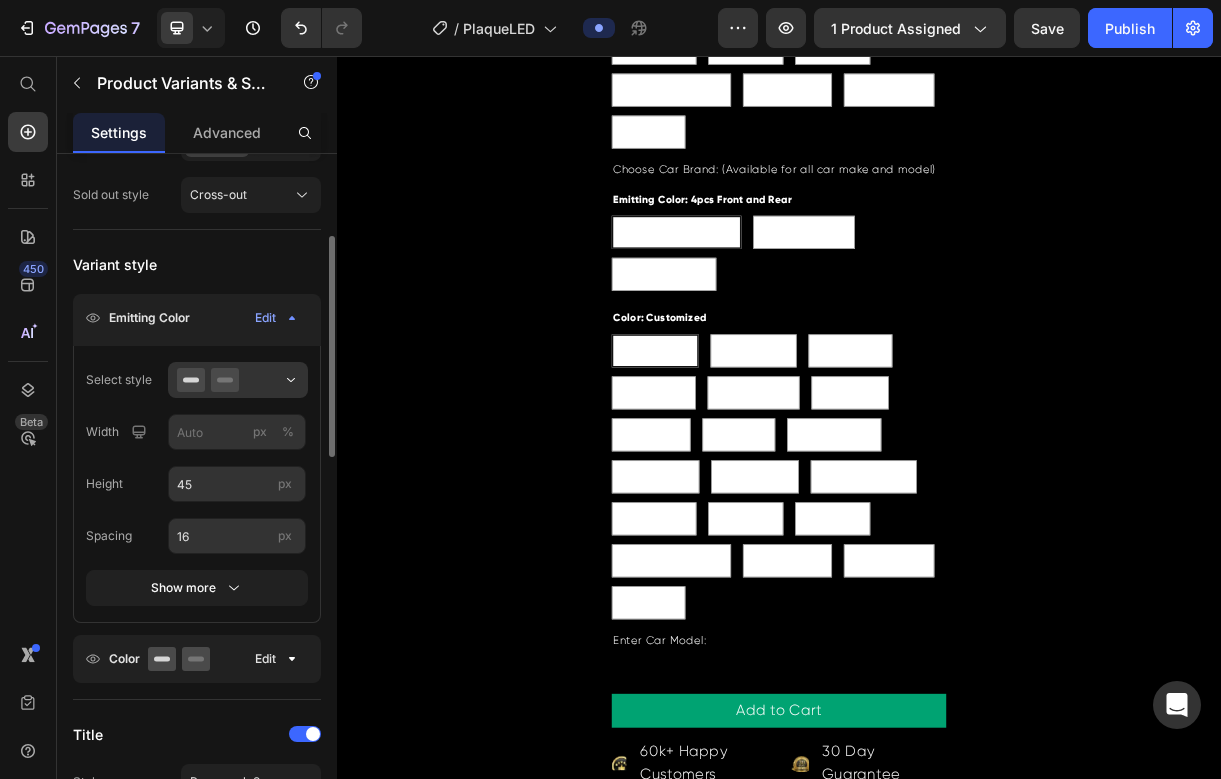 click on "Color" at bounding box center [148, 659] 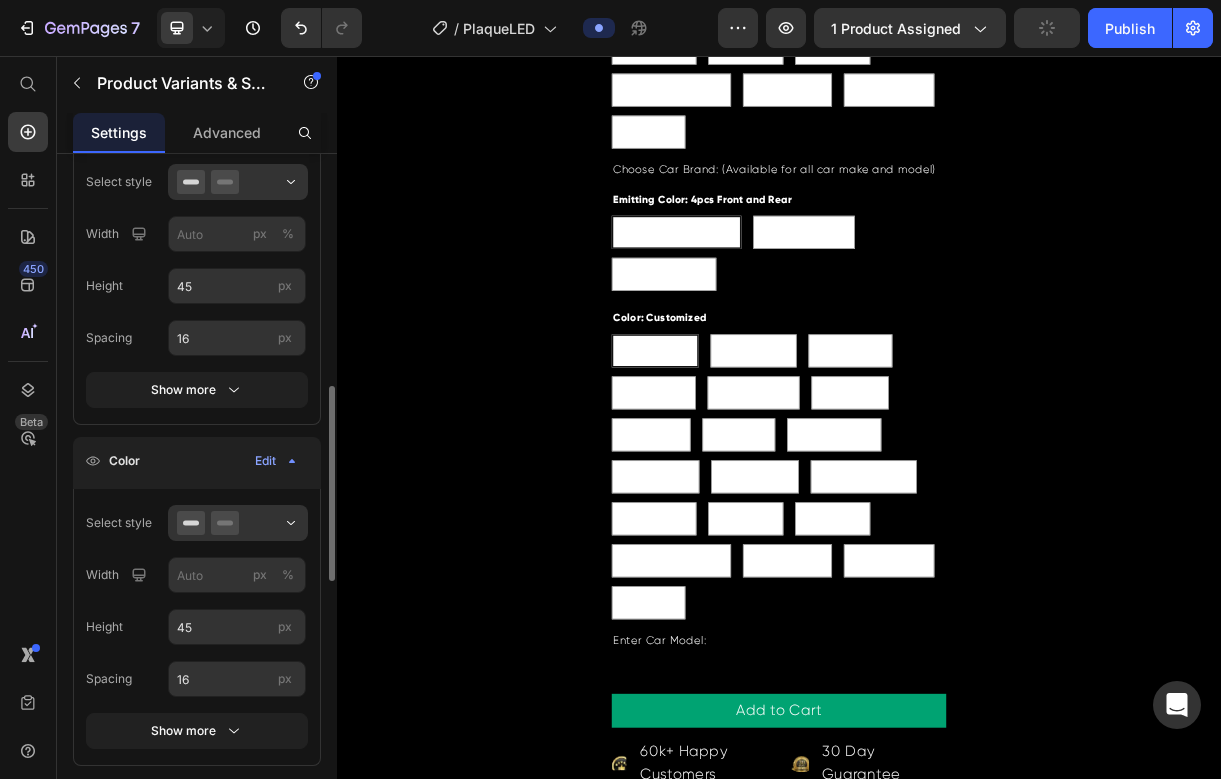 scroll, scrollTop: 548, scrollLeft: 0, axis: vertical 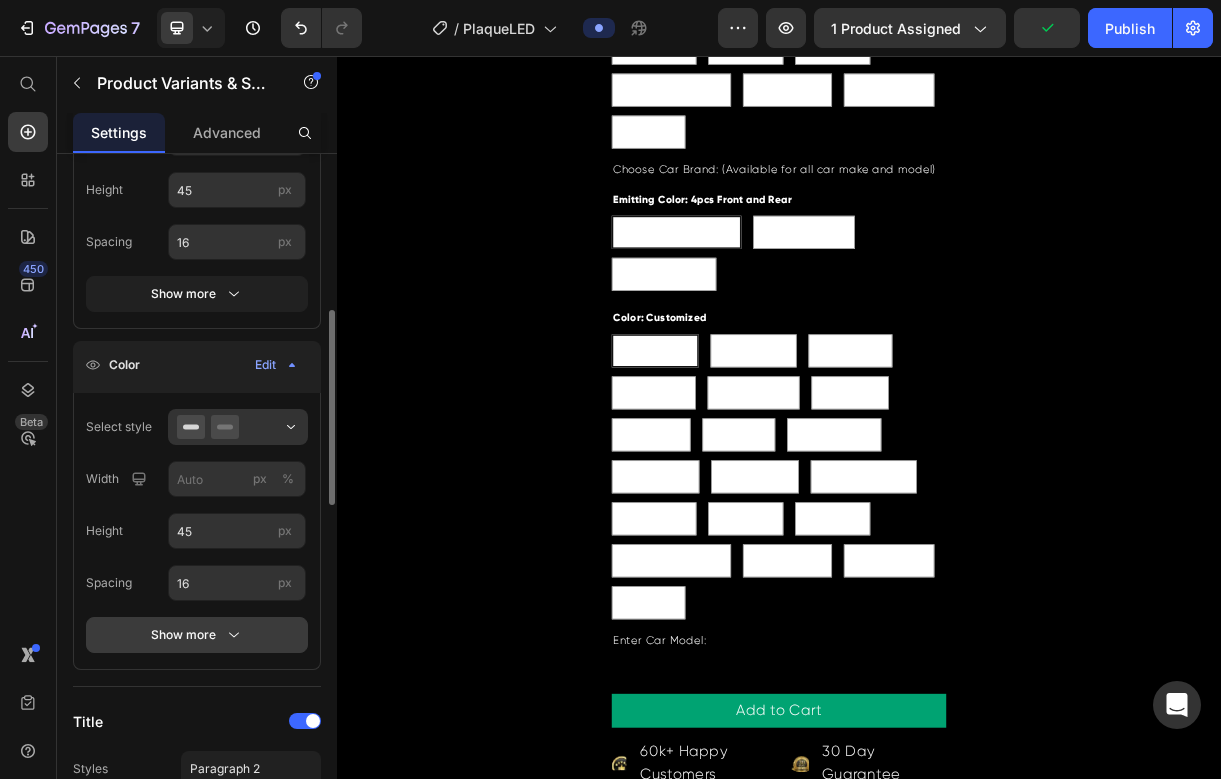click on "Show more" at bounding box center [197, 635] 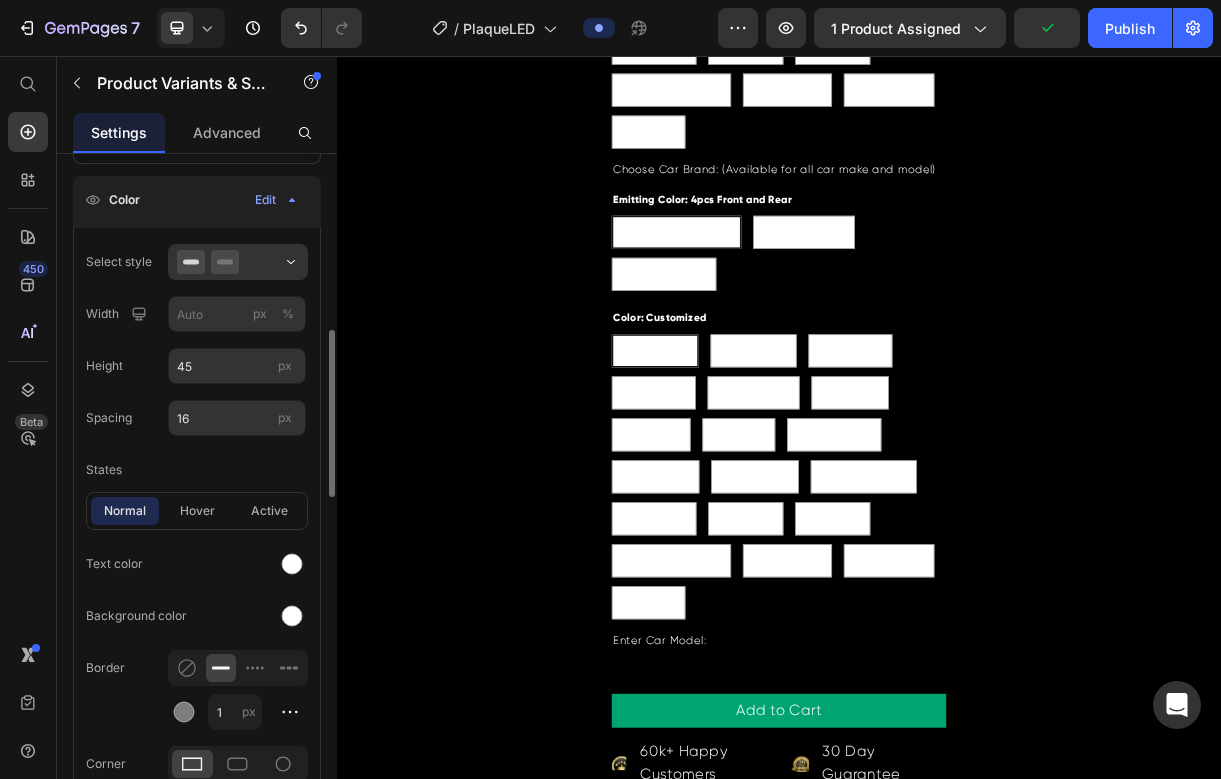 scroll, scrollTop: 748, scrollLeft: 0, axis: vertical 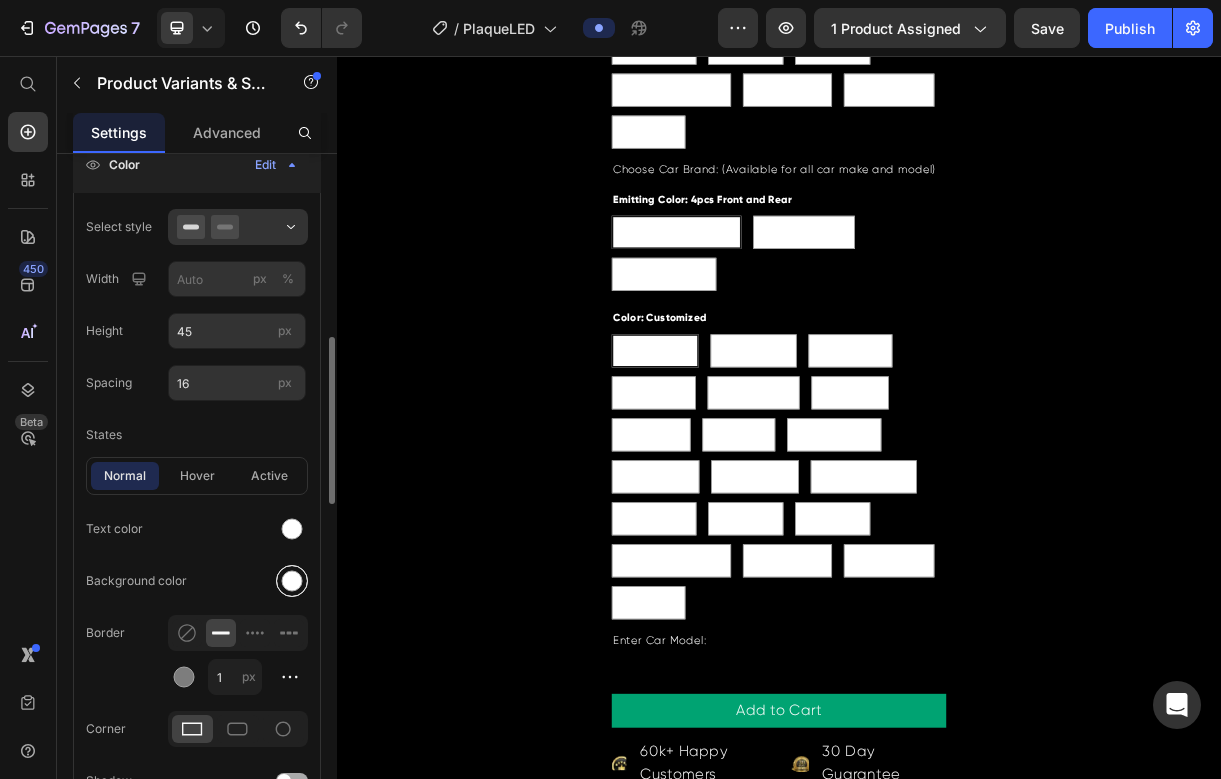 click at bounding box center [292, 581] 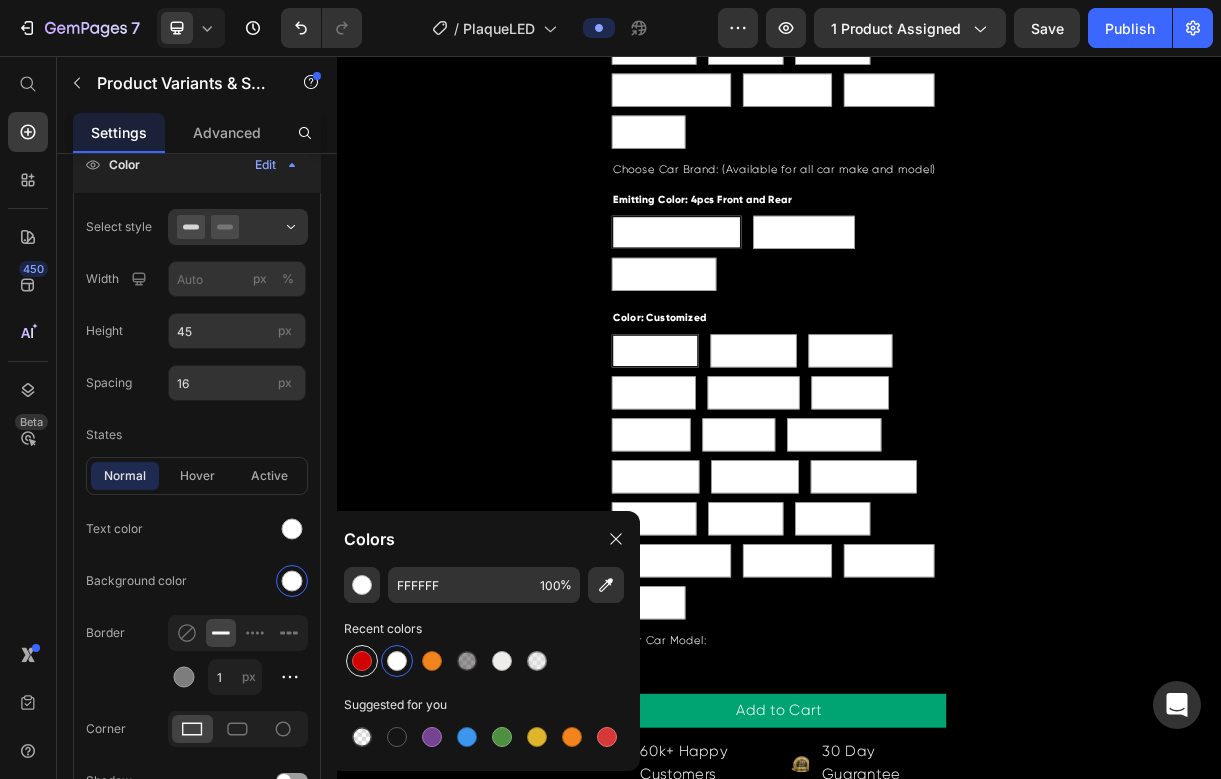 click at bounding box center (362, 661) 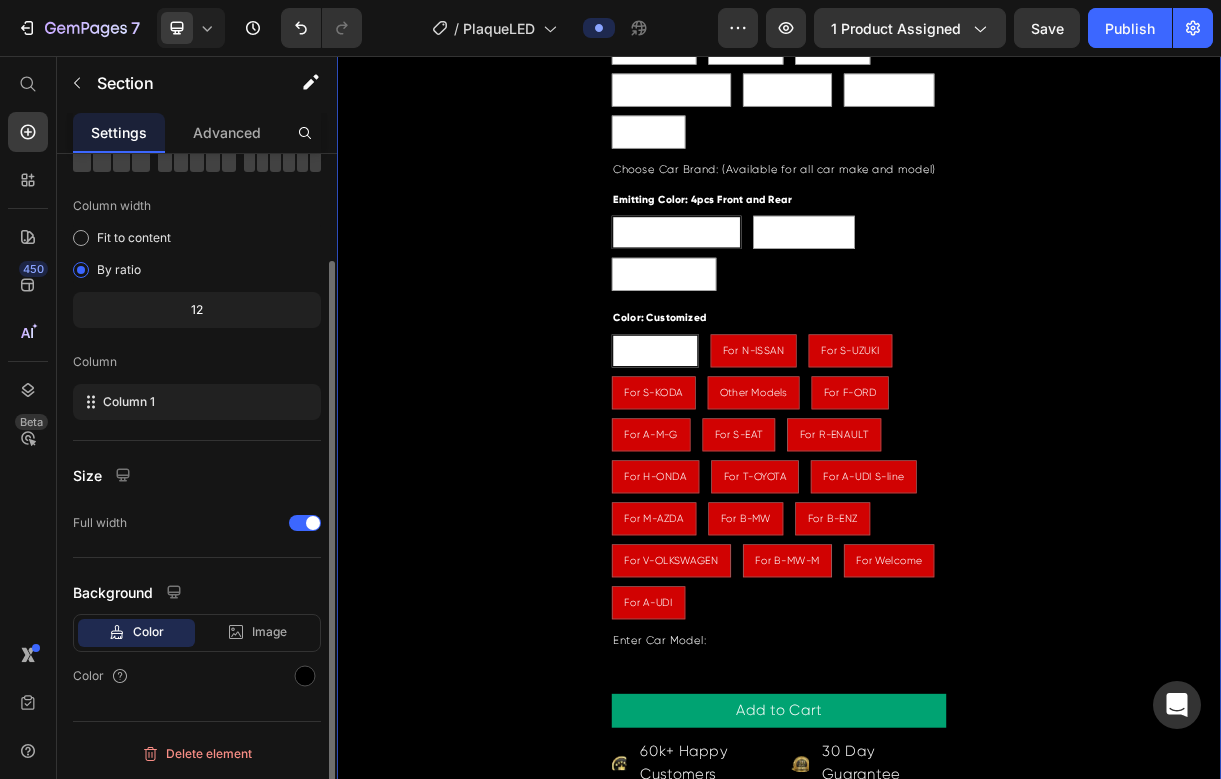 click on "30 Days Money Back Guarantee Button 60,000+Reviews Text Block New Upgrade Customized Car Door Sill Lights Logo Dynamic RGB LED Car Pedal Scuff Threshold Plate Welcome Wireless Projector Lamp Product Title €47,57 Product Price €47,57 Product Price Lorem i Text Block Row Emitting Color: 4pcs Front and Rear 4pcs Front and Rear 4pcs Front and Rear 4pcs Front and Rear 2pcs Rear door 2pcs Rear door 2pcs Rear door 2pcs Front door 2pcs Front door 2pcs Front door Color: Customized Customized Customized Customized For N-ISSAN For N-ISSAN For N-ISSAN For S-UZUKI For S-UZUKI For S-UZUKI For S-KODA For S-KODA For S-KODA Other Models Other Models Other Models For F-ORD For F-ORD For F-ORD For A-M-G For A-M-G For A-M-G For S-EAT For S-EAT For S-EAT For R-ENAULT For R-ENAULT For R-ENAULT For H-ONDA For H-ONDA For H-ONDA For T-OYOTA For T-OYOTA For T-OYOTA For A-UDI S-line For A-UDI S-line For A-UDI S-line For M-AZDA For M-AZDA For M-AZDA For B-MW For B-MW For B-MW For B-ENZ For B-ENZ For B-ENZ For V-OLKSWAGEN For B-MW-M" at bounding box center (937, 308) 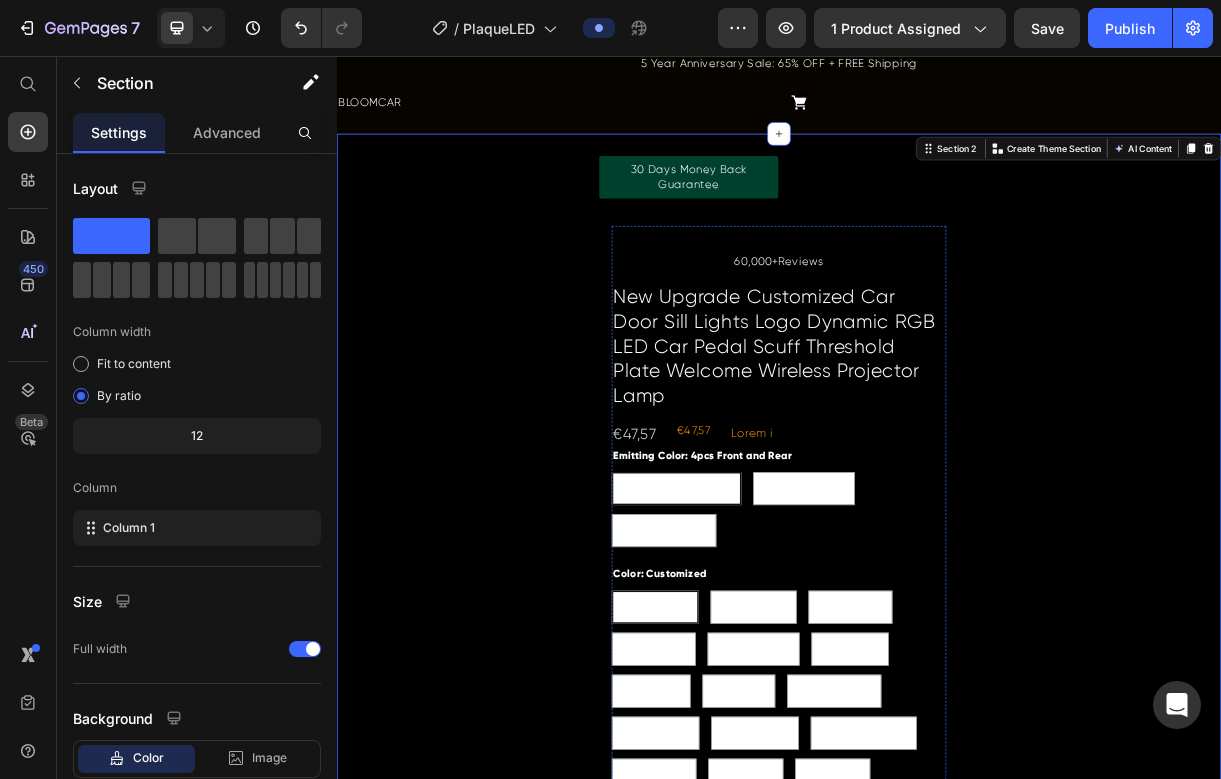 scroll, scrollTop: 46, scrollLeft: 0, axis: vertical 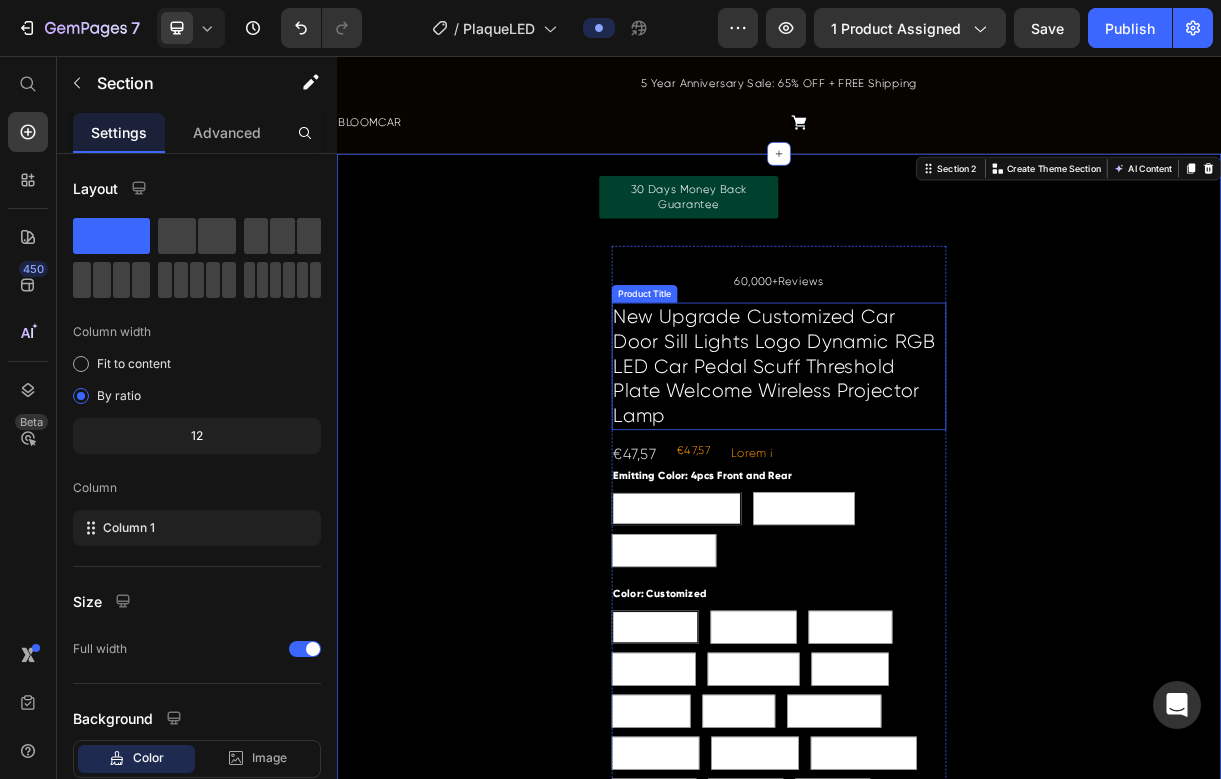 click on "New Upgrade Customized Car Door Sill Lights Logo Dynamic RGB LED Car Pedal Scuff Threshold Plate Welcome Wireless Projector Lamp" at bounding box center (937, 477) 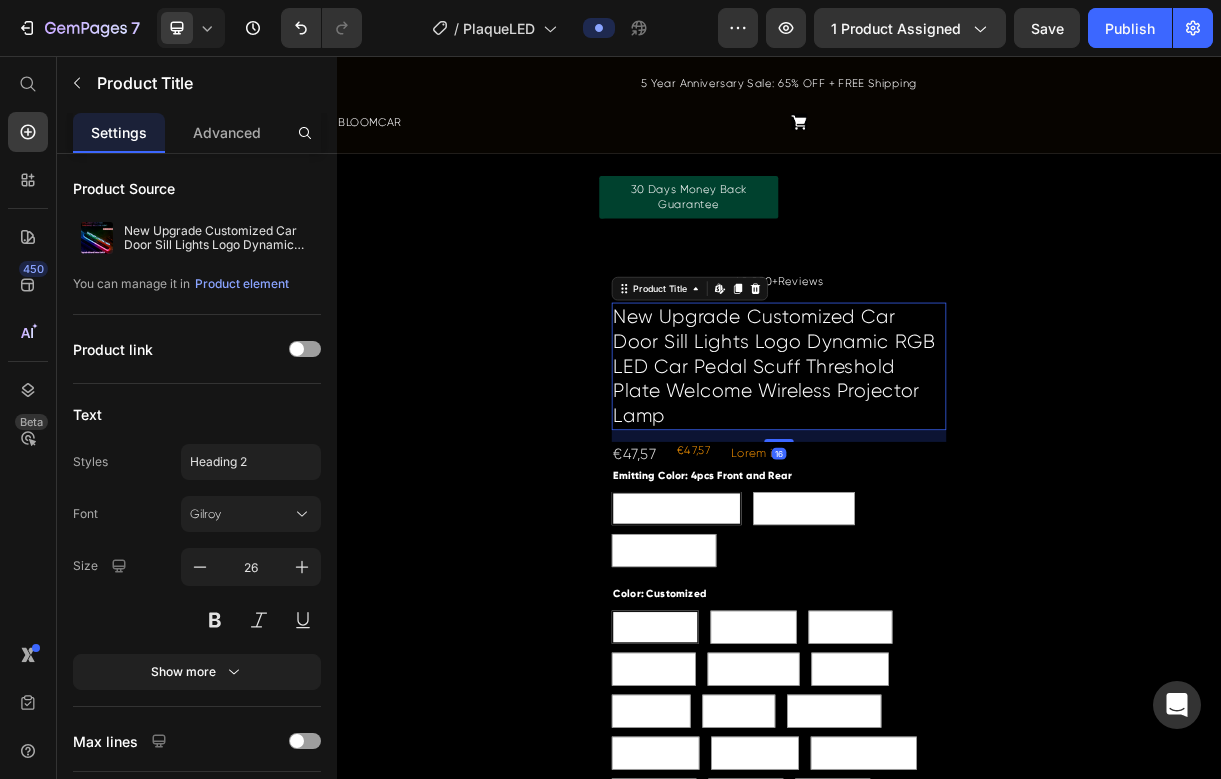 scroll, scrollTop: 110, scrollLeft: 0, axis: vertical 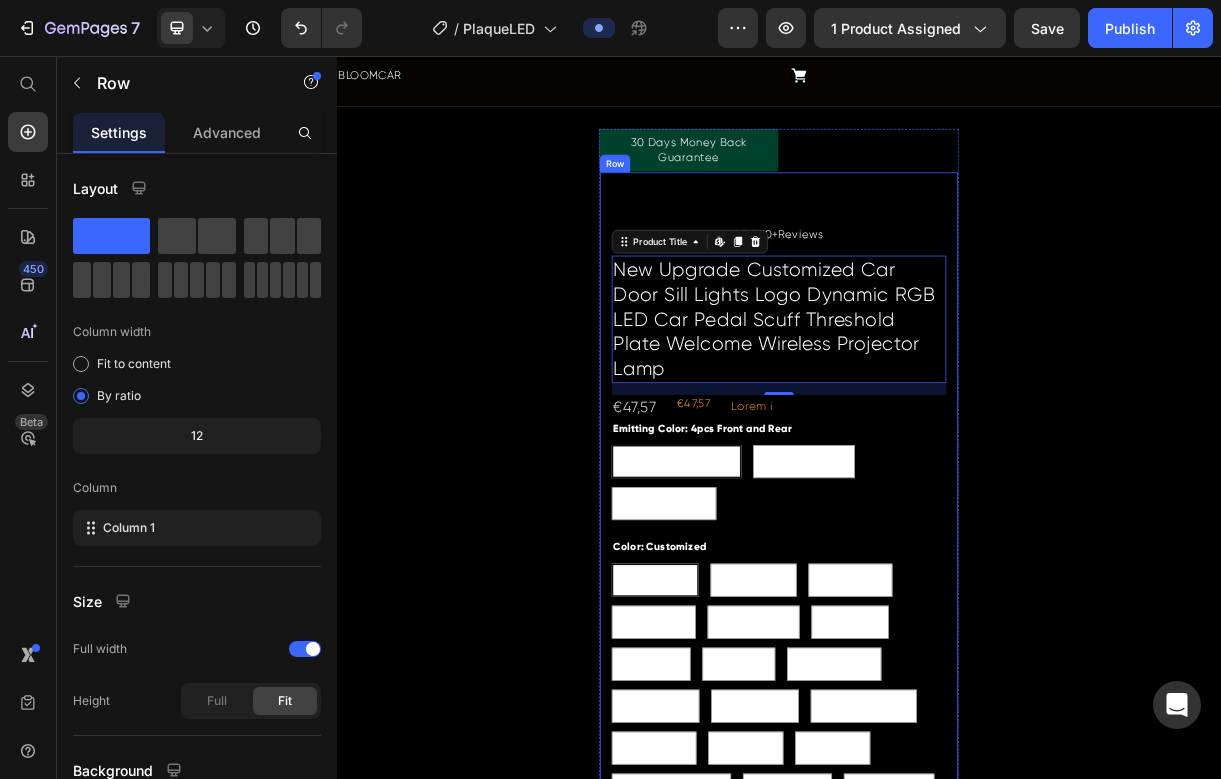 click on "60,000+Reviews Text Block New Upgrade Customized Car Door Sill Lights Logo Dynamic RGB LED Car Pedal Scuff Threshold Plate Welcome Wireless Projector Lamp Product Title   Edit content in Shopify 16 €47,57 Product Price €47,57 Product Price Lorem i Text Block Row Emitting Color: 4pcs Front and Rear 4pcs Front and Rear 4pcs Front and Rear 4pcs Front and Rear 2pcs Rear door 2pcs Rear door 2pcs Rear door 2pcs Front door 2pcs Front door 2pcs Front door Color: Customized Customized Customized Customized For N-ISSAN For N-ISSAN For N-ISSAN For S-UZUKI For S-UZUKI For S-UZUKI For S-KODA For S-KODA For S-KODA Other Models Other Models Other Models For F-ORD For F-ORD For F-ORD For A-M-G For A-M-G For A-M-G For S-EAT For S-EAT For S-EAT For R-ENAULT For R-ENAULT For R-ENAULT For H-ONDA For H-ONDA For H-ONDA For T-OYOTA For T-OYOTA For T-OYOTA For A-UDI S-line For A-UDI S-line For A-UDI S-line For M-AZDA For M-AZDA For M-AZDA For B-MW For B-MW For B-MW For B-ENZ For B-ENZ For B-ENZ For V-OLKSWAGEN For V-OLKSWAGEN" at bounding box center [937, 1288] 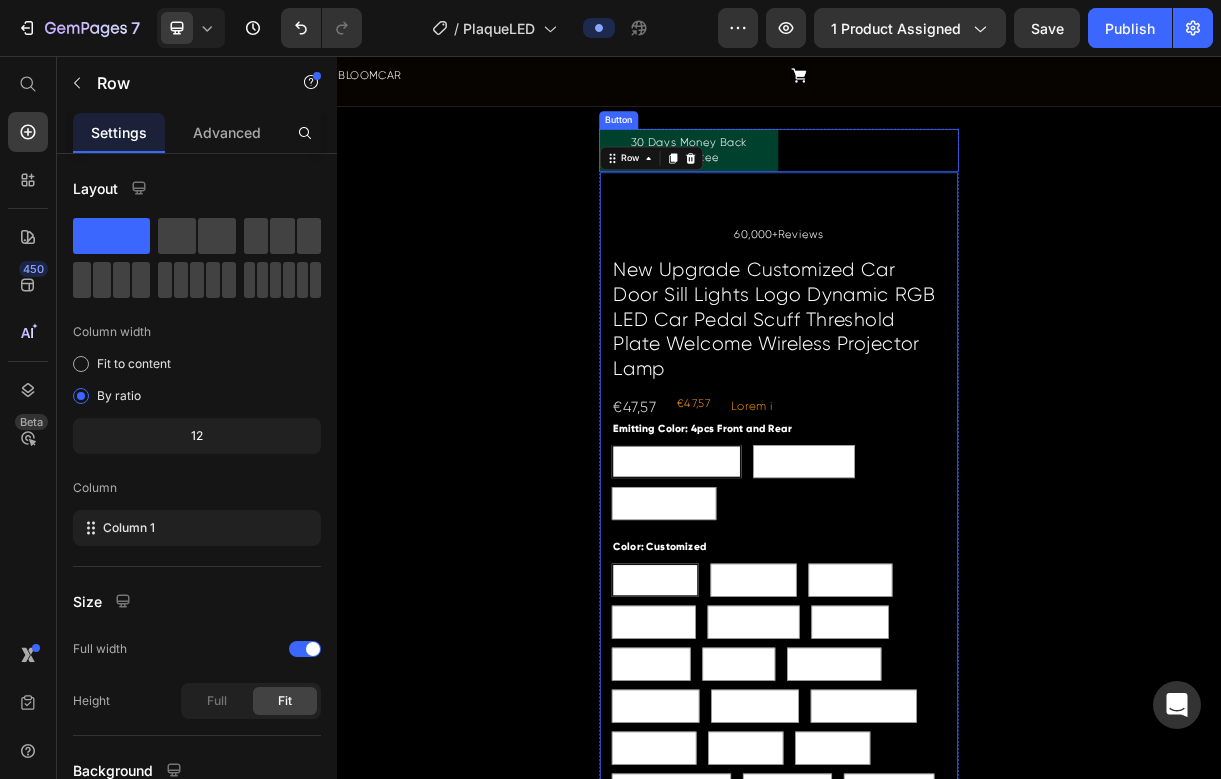 click on "30 Days Money Back Guarantee Button" at bounding box center [937, 184] 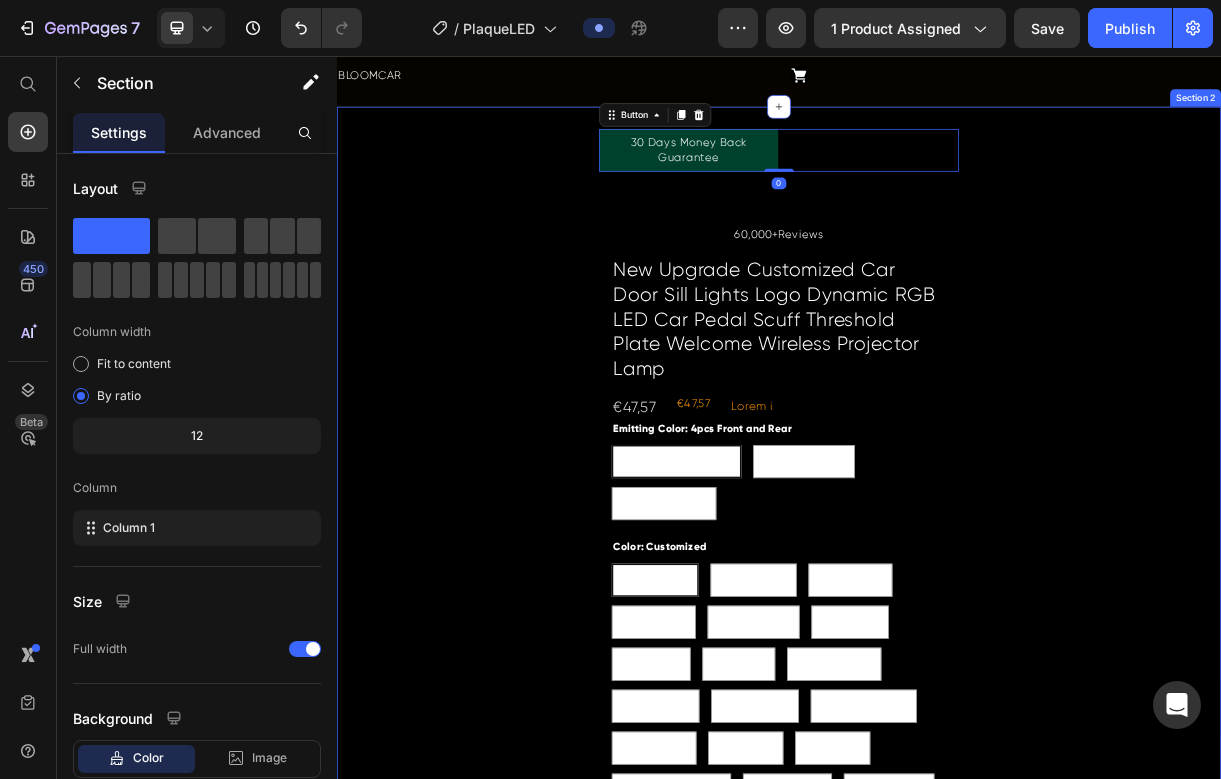 click on "30 Days Money Back Guarantee Button   0 60,000+Reviews Text Block New Upgrade Customized Car Door Sill Lights Logo Dynamic RGB LED Car Pedal Scuff Threshold Plate Welcome Wireless Projector Lamp Product Title €47,57 Product Price €47,57 Product Price Lorem i Text Block Row Emitting Color: 4pcs Front and Rear 4pcs Front and Rear 4pcs Front and Rear 4pcs Front and Rear 2pcs Rear door 2pcs Rear door 2pcs Rear door 2pcs Front door 2pcs Front door 2pcs Front door Color: Customized Customized Customized Customized For N-ISSAN For N-ISSAN For N-ISSAN For S-UZUKI For S-UZUKI For S-UZUKI For S-KODA For S-KODA For S-KODA Other Models Other Models Other Models For F-ORD For F-ORD For F-ORD For A-M-G For A-M-G For A-M-G For S-EAT For S-EAT For S-EAT For R-ENAULT For R-ENAULT For R-ENAULT For H-ONDA For H-ONDA For H-ONDA For T-OYOTA For T-OYOTA For T-OYOTA For A-UDI S-line For A-UDI S-line For A-UDI S-line For M-AZDA For M-AZDA For M-AZDA For B-MW For B-MW For B-MW For B-ENZ For B-ENZ For B-ENZ For V-OLKSWAGEN" at bounding box center [937, 1259] 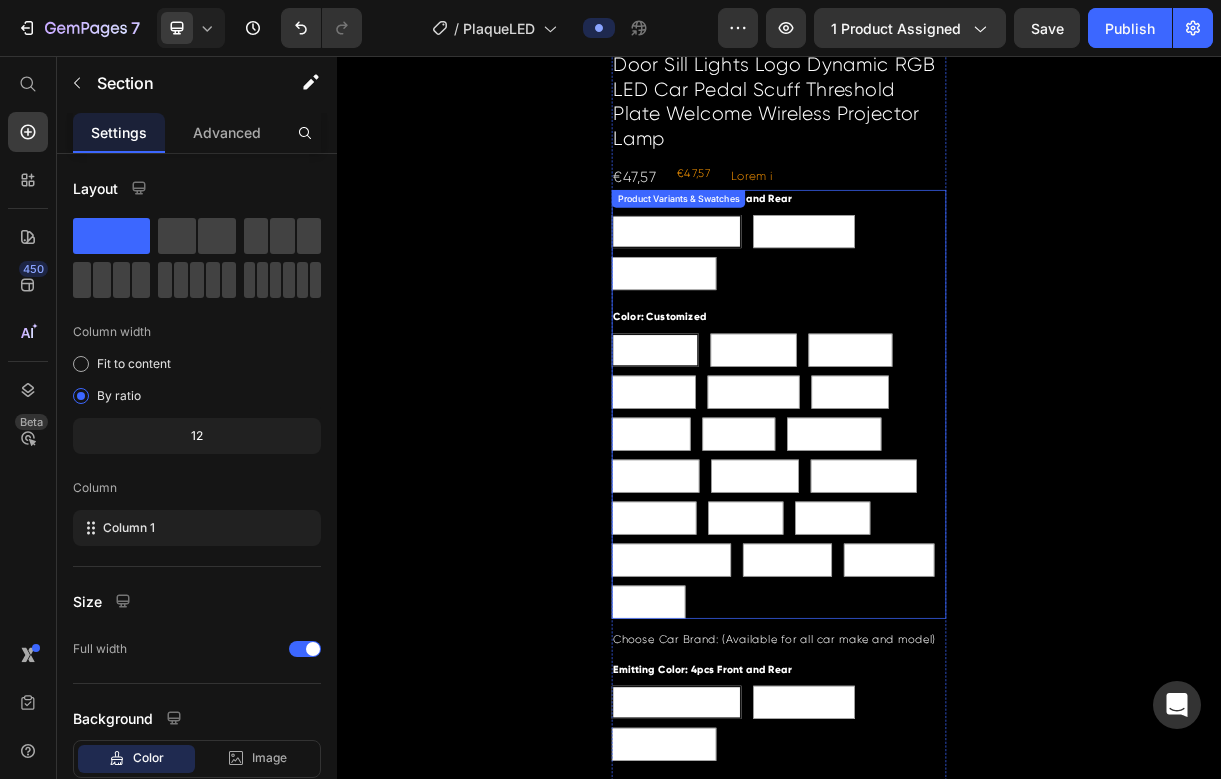 scroll, scrollTop: 0, scrollLeft: 0, axis: both 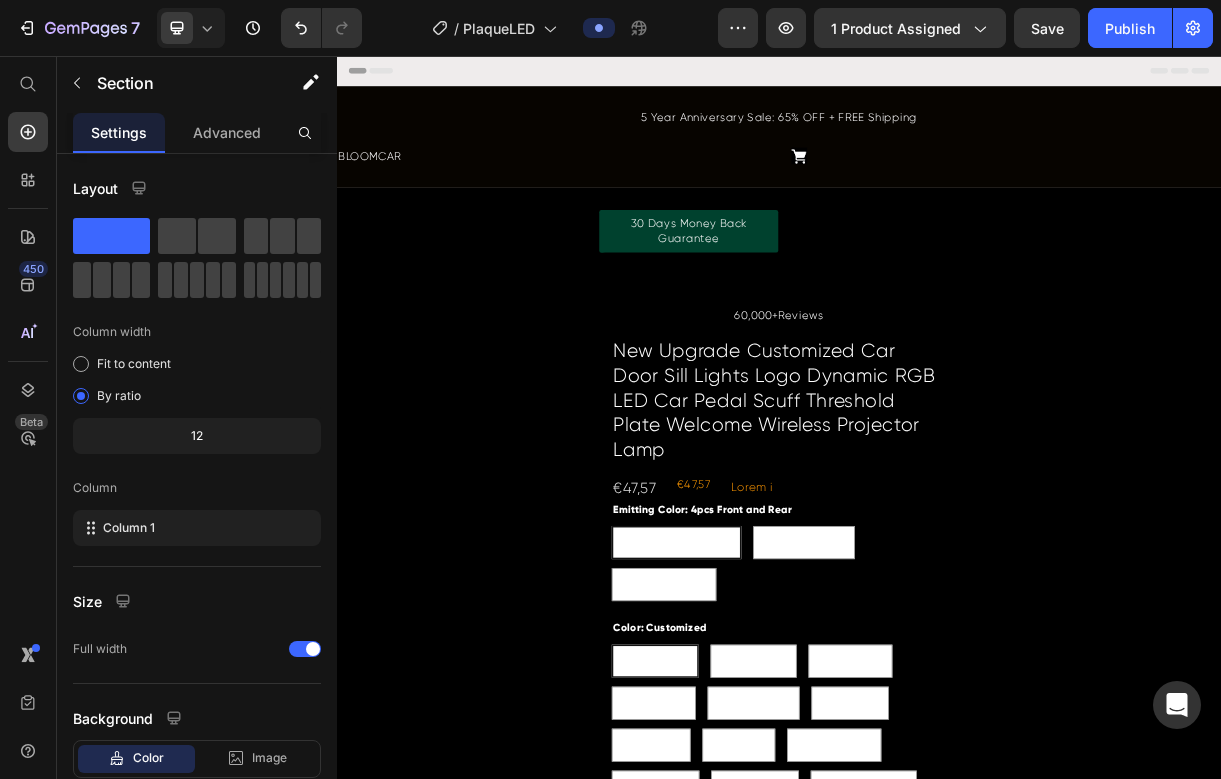 click on "30 Days Money Back Guarantee Button 60,000+Reviews Text Block New Upgrade Customized Car Door Sill Lights Logo Dynamic RGB LED Car Pedal Scuff Threshold Plate Welcome Wireless Projector Lamp Product Title €47,57 Product Price €47,57 Product Price Lorem i Text Block Row Emitting Color: 4pcs Front and Rear 4pcs Front and Rear 4pcs Front and Rear 4pcs Front and Rear 2pcs Rear door 2pcs Rear door 2pcs Rear door 2pcs Front door 2pcs Front door 2pcs Front door Color: Customized Customized Customized Customized For N-ISSAN For N-ISSAN For N-ISSAN For S-UZUKI For S-UZUKI For S-UZUKI For S-KODA For S-KODA For S-KODA Other Models Other Models Other Models For F-ORD For F-ORD For F-ORD For A-M-G For A-M-G For A-M-G For S-EAT For S-EAT For S-EAT For R-ENAULT For R-ENAULT For R-ENAULT For H-ONDA For H-ONDA For H-ONDA For T-OYOTA For T-OYOTA For T-OYOTA For A-UDI S-line For A-UDI S-line For A-UDI S-line For M-AZDA For M-AZDA For M-AZDA For B-MW For B-MW For B-MW For B-ENZ For B-ENZ For B-ENZ For V-OLKSWAGEN For B-MW-M" at bounding box center [937, 1369] 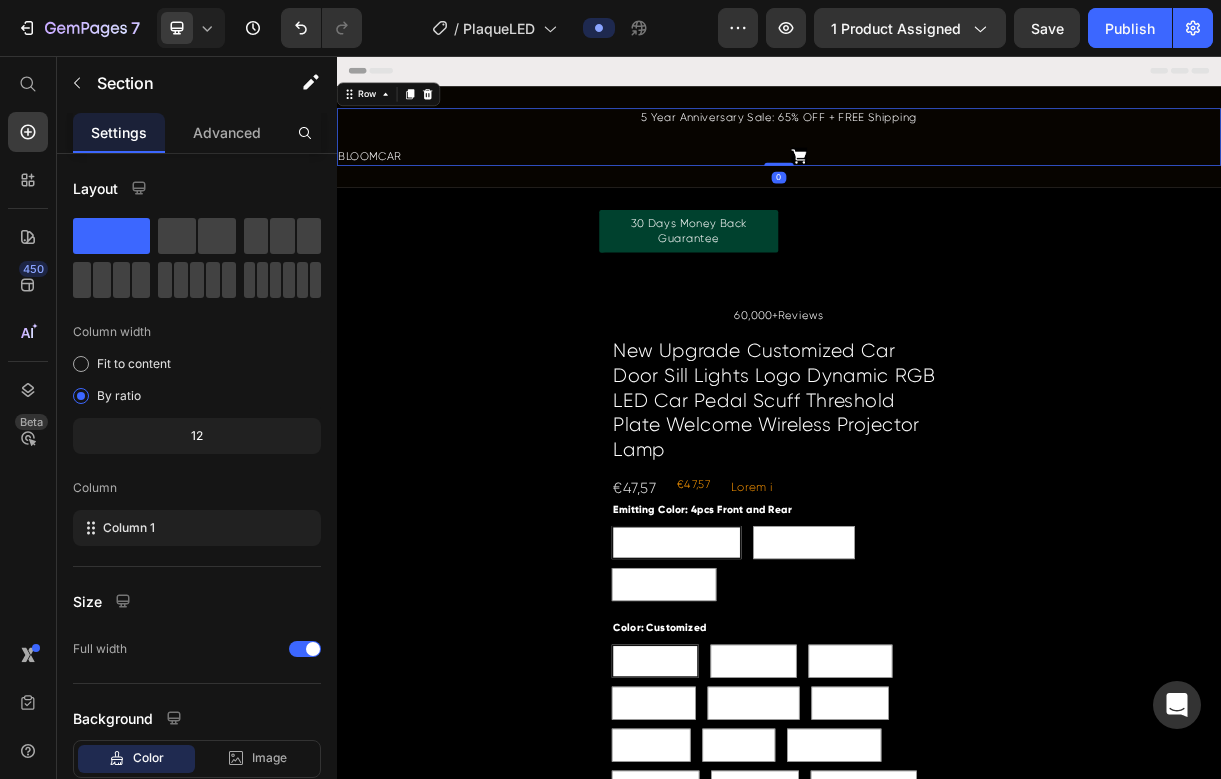 click on "5 Year Anniversary Sale: 65% OFF + FREE Shipping Text Block BLOOMCAR Text Block     Icon Row" at bounding box center (937, 166) 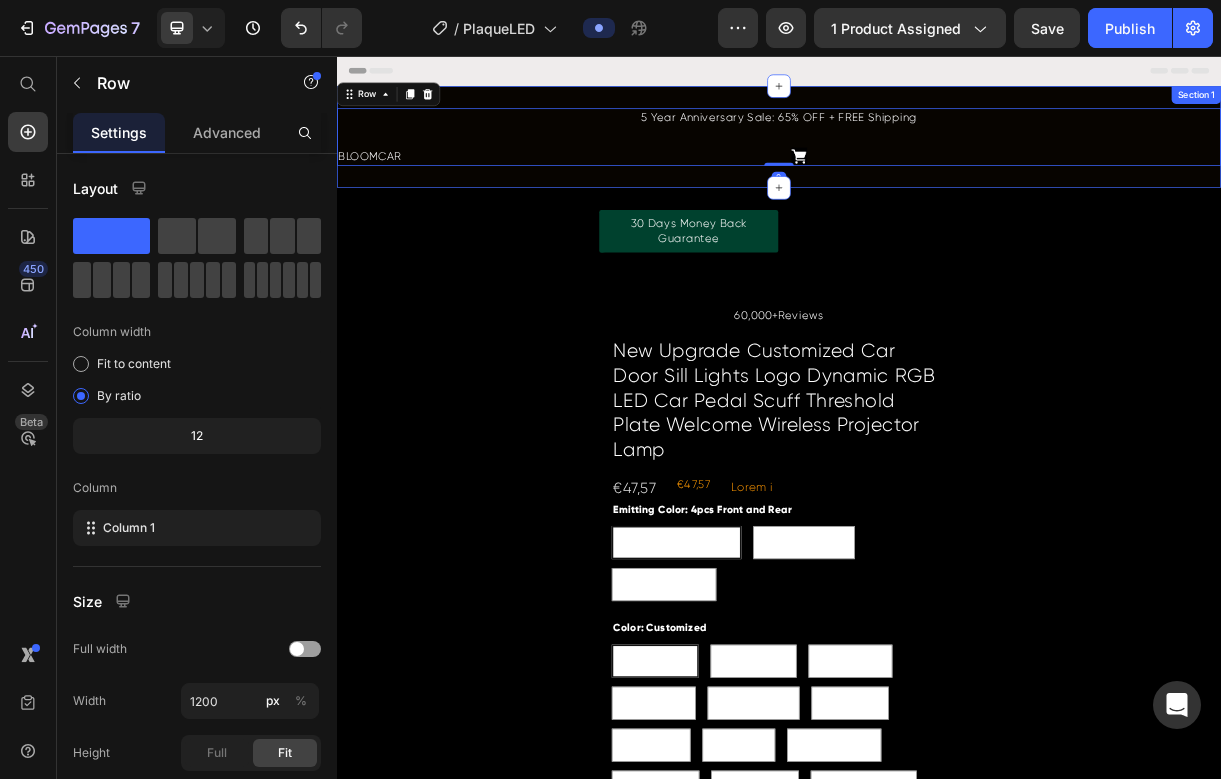 click on "5 Year Anniversary Sale: 65% OFF + FREE Shipping Text Block BLOOMCAR Text Block     Icon Row Row   0 Section 1" at bounding box center (937, 166) 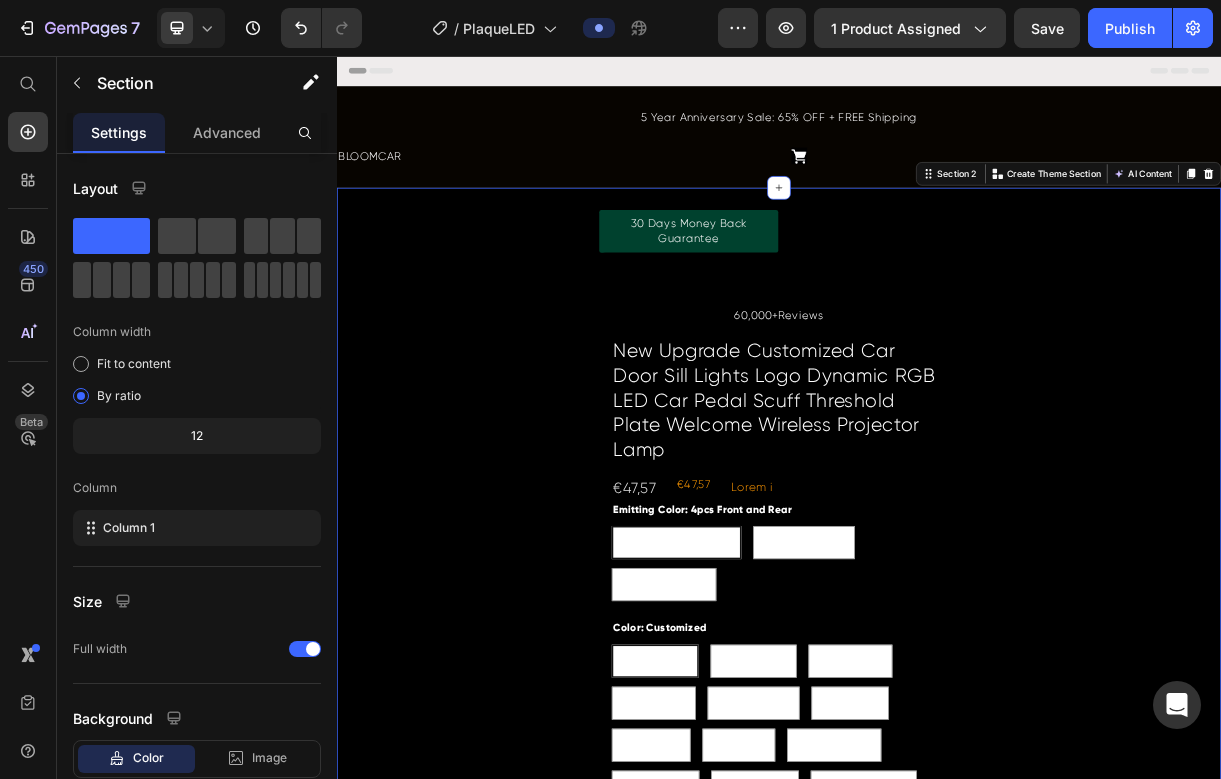 click on "30 Days Money Back Guarantee Button 60,000+Reviews Text Block New Upgrade Customized Car Door Sill Lights Logo Dynamic RGB LED Car Pedal Scuff Threshold Plate Welcome Wireless Projector Lamp Product Title €47,57 Product Price €47,57 Product Price Lorem i Text Block Row Emitting Color: 4pcs Front and Rear 4pcs Front and Rear 4pcs Front and Rear 4pcs Front and Rear 2pcs Rear door 2pcs Rear door 2pcs Rear door 2pcs Front door 2pcs Front door 2pcs Front door Color: Customized Customized Customized Customized For N-ISSAN For N-ISSAN For N-ISSAN For S-UZUKI For S-UZUKI For S-UZUKI For S-KODA For S-KODA For S-KODA Other Models Other Models Other Models For F-ORD For F-ORD For F-ORD For A-M-G For A-M-G For A-M-G For S-EAT For S-EAT For S-EAT For R-ENAULT For R-ENAULT For R-ENAULT For H-ONDA For H-ONDA For H-ONDA For T-OYOTA For T-OYOTA For T-OYOTA For A-UDI S-line For A-UDI S-line For A-UDI S-line For M-AZDA For M-AZDA For M-AZDA For B-MW For B-MW For B-MW For B-ENZ For B-ENZ For B-ENZ For V-OLKSWAGEN For B-MW-M" at bounding box center (937, 1369) 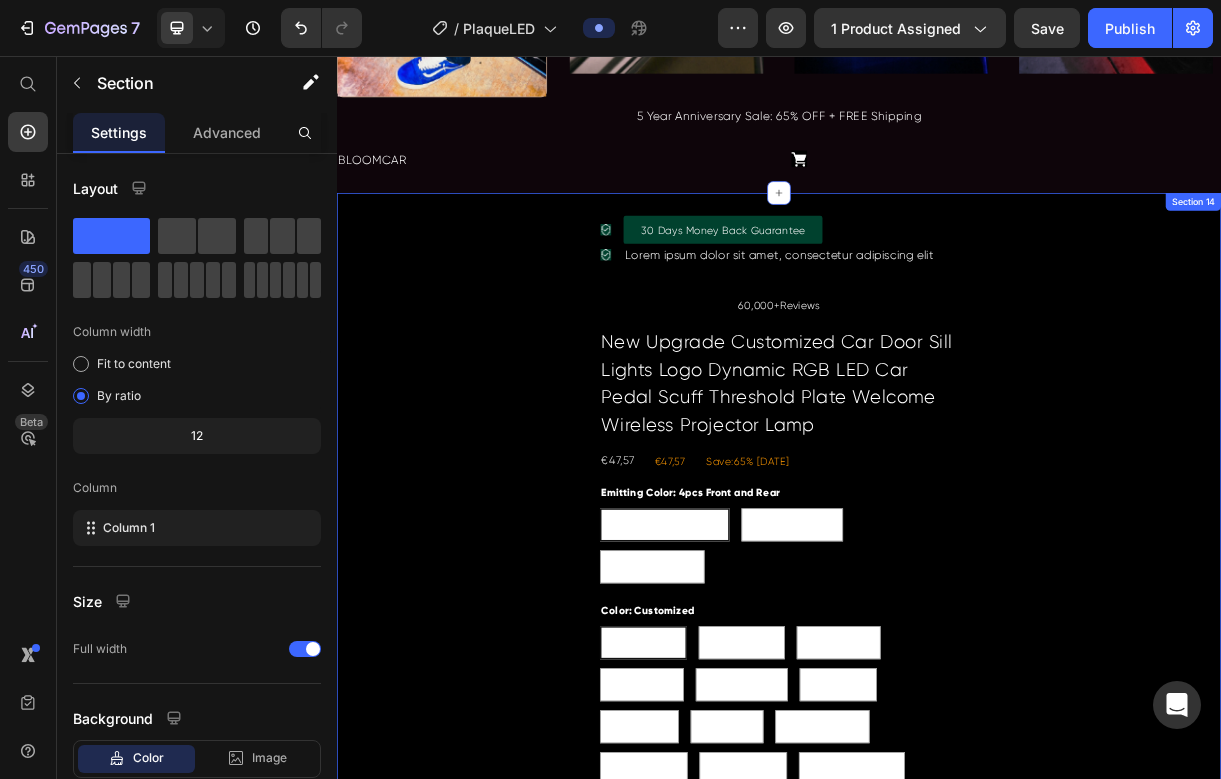 scroll, scrollTop: 9031, scrollLeft: 0, axis: vertical 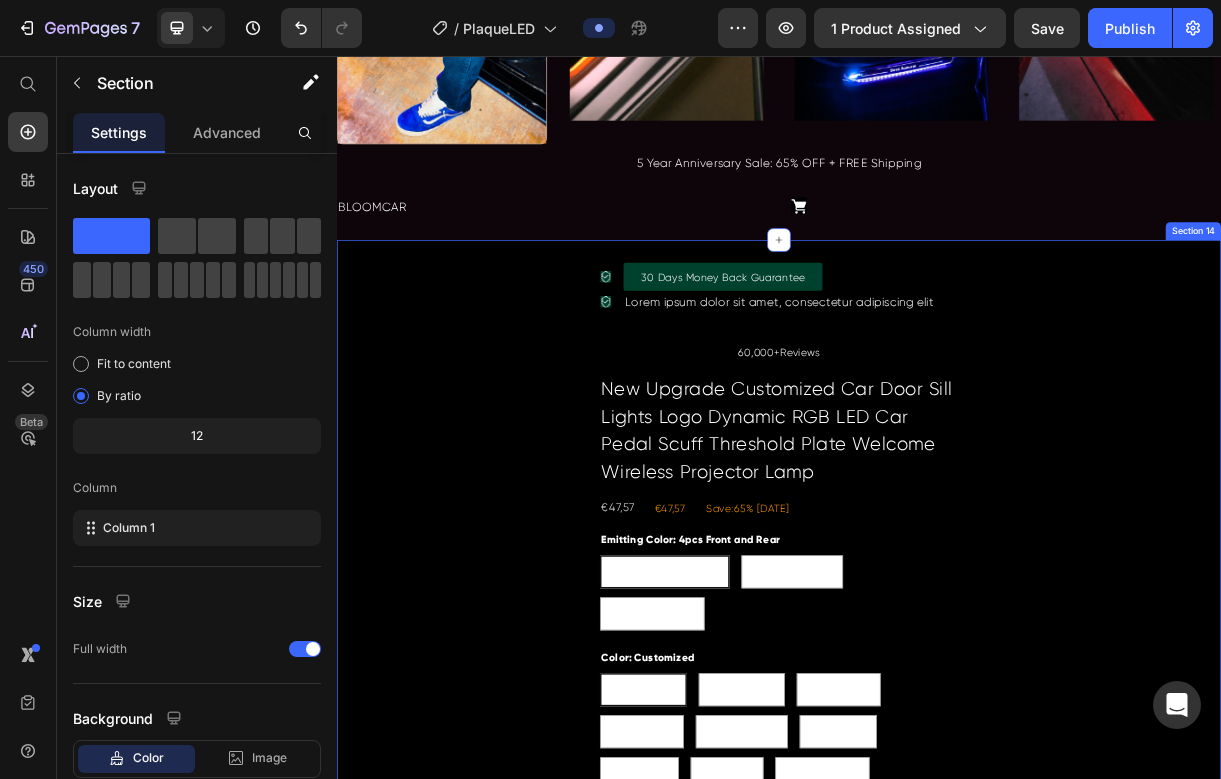 click on "Icon 30 Days Money Back Guarantee Button     Icon Lorem ipsum dolor sit amet, consectetur adipiscing elit Text Block Advanced list 60,000+Reviews Text Block New Upgrade Customized Car Door Sill Lights Logo Dynamic RGB LED Car Pedal Scuff Threshold Plate Welcome Wireless Projector Lamp Product Title €47,57 Product Price €47,57 Product Price Save:65% [DATE] Text Block Row Emitting Color: 4pcs Front and Rear 4pcs Front and Rear 4pcs Front and Rear 4pcs Front and Rear 2pcs Rear door 2pcs Rear door 2pcs Rear door 2pcs Front door 2pcs Front door 2pcs Front door Color: Customized Customized Customized Customized For N-ISSAN For N-ISSAN For N-ISSAN For S-UZUKI For S-UZUKI For S-UZUKI For S-KODA For S-KODA For S-KODA Other Models Other Models Other Models For F-ORD For F-ORD For F-ORD For A-M-G For A-M-G For A-M-G For S-EAT For S-EAT For S-EAT For R-ENAULT For R-ENAULT For R-ENAULT For H-ONDA For H-ONDA For H-ONDA For T-OYOTA For T-OYOTA For T-OYOTA For A-UDI S-line For A-UDI S-line For A-UDI S-line For M-AZDA" at bounding box center [937, 1118] 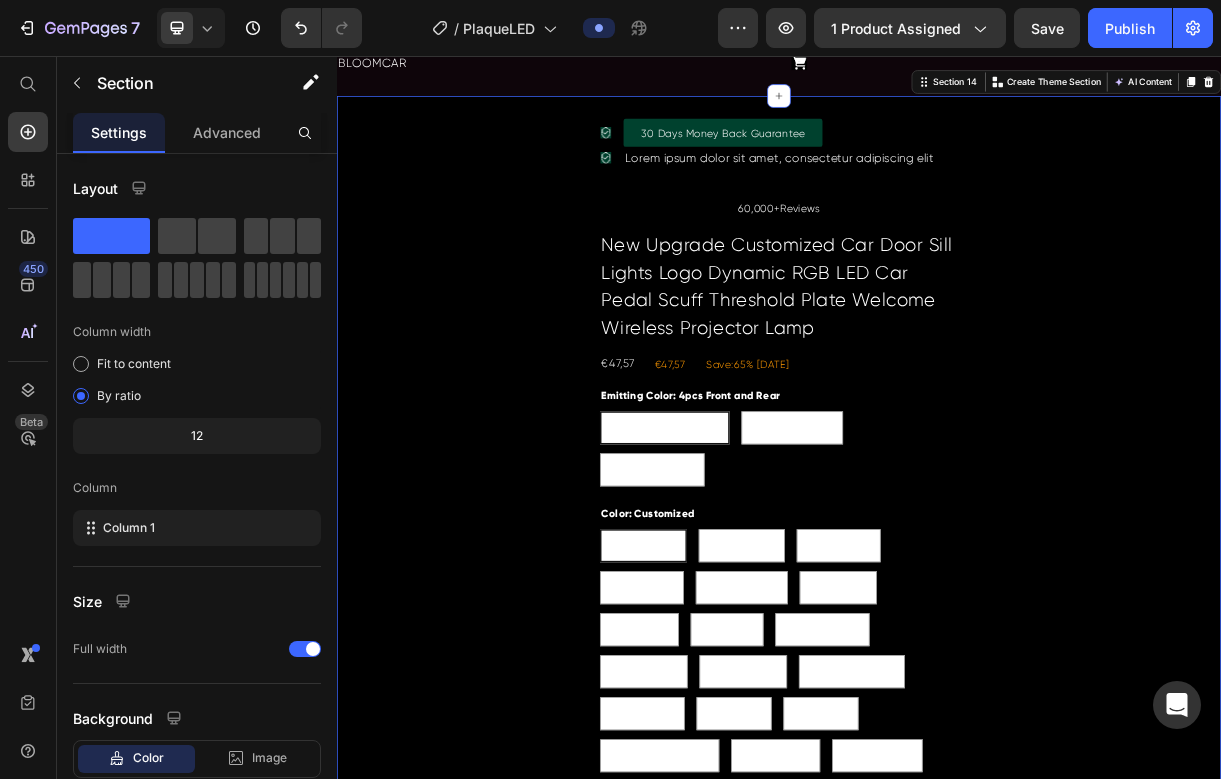 scroll, scrollTop: 9112, scrollLeft: 0, axis: vertical 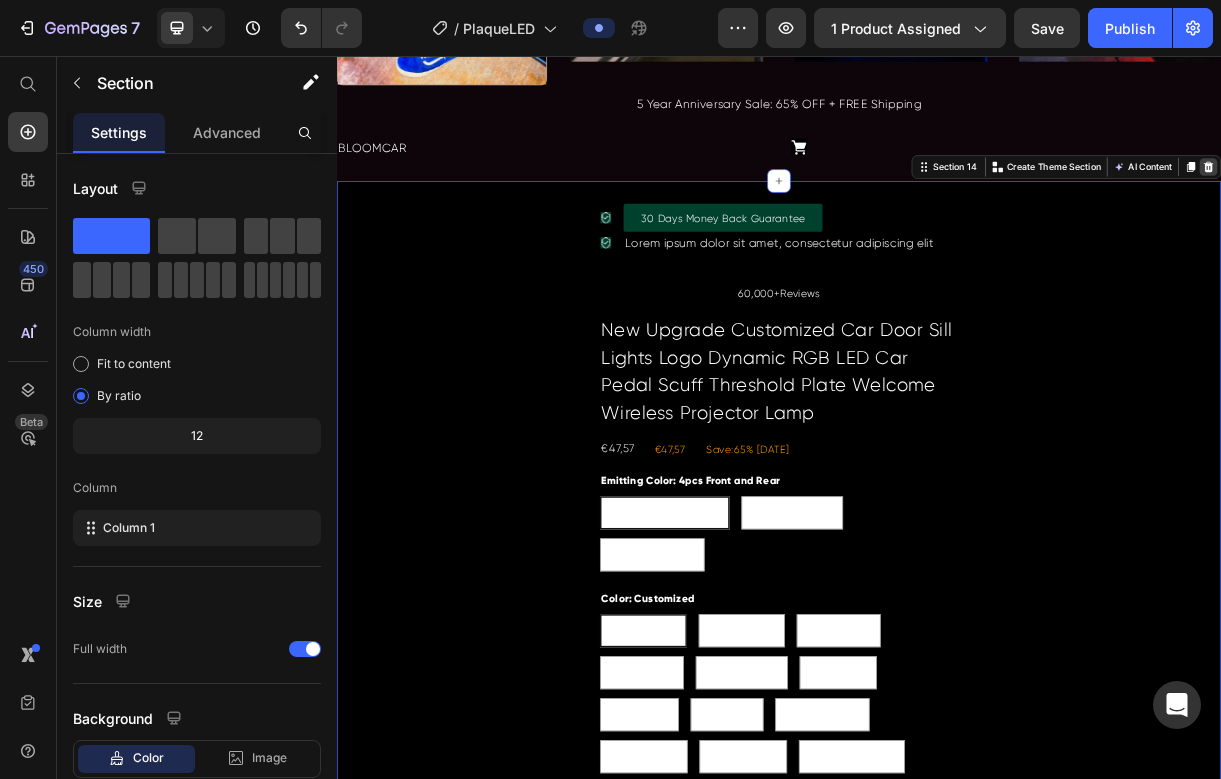 click 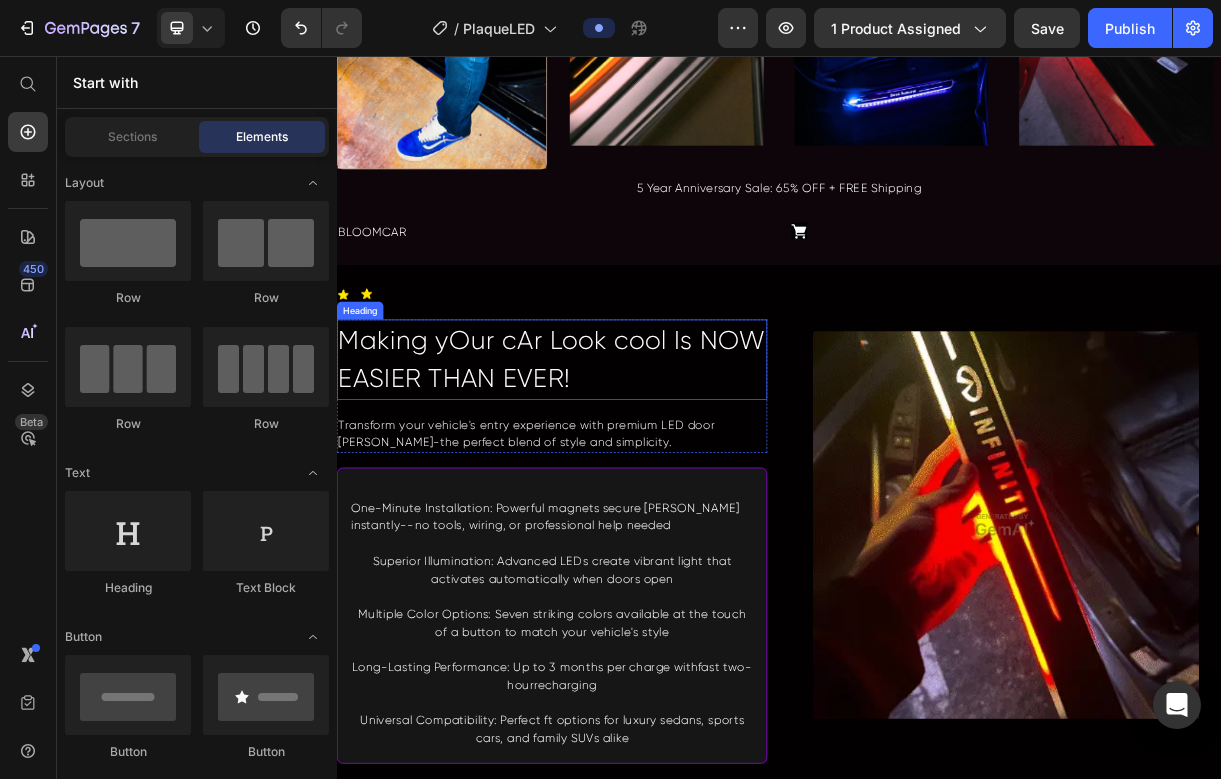 scroll, scrollTop: 8916, scrollLeft: 0, axis: vertical 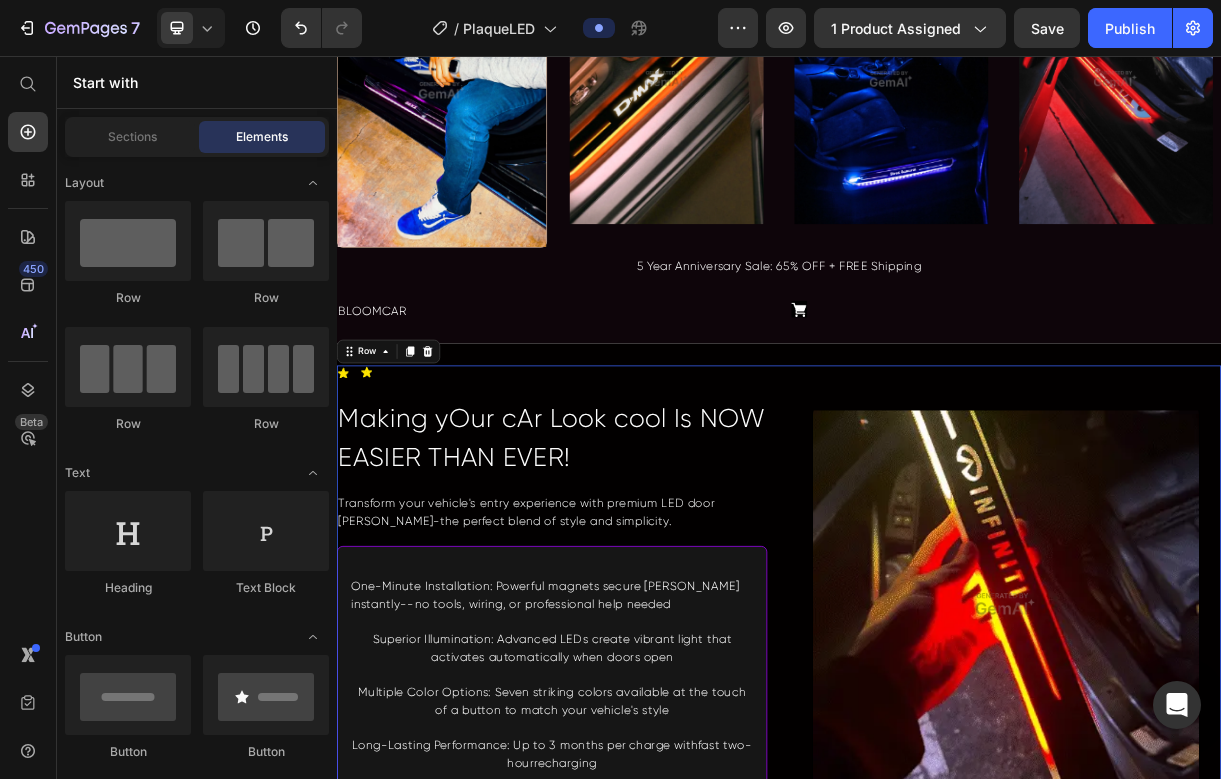 click on "Icon     Icon Advanced list Making yOur cAr Look cool Is NOW EASIER THAN EVER! Heading Transform your vehicle's entry experience with premium LED door [PERSON_NAME]-the perfect blend of style and simplicity. Text Block Row Row One-Minute Installation: Powerful magnets secure [PERSON_NAME] instantly--no tools, wiring, or professional help needed Text Block Superior Illumination: Advanced LEDs create vibrant light that activates automatically when doors open Text Block Multiple Color Options: Seven striking colors available at the touch of a button to match your vehicle's style Text Block Long-Lasting Performance: Up to 3 months per charge withfast two-hourrecharging Text Block Universal Compatibility: Perfect ft options for luxury sedans, sports cars, and family SUVs alike Text Block Row Row Image Row   0" at bounding box center (937, 799) 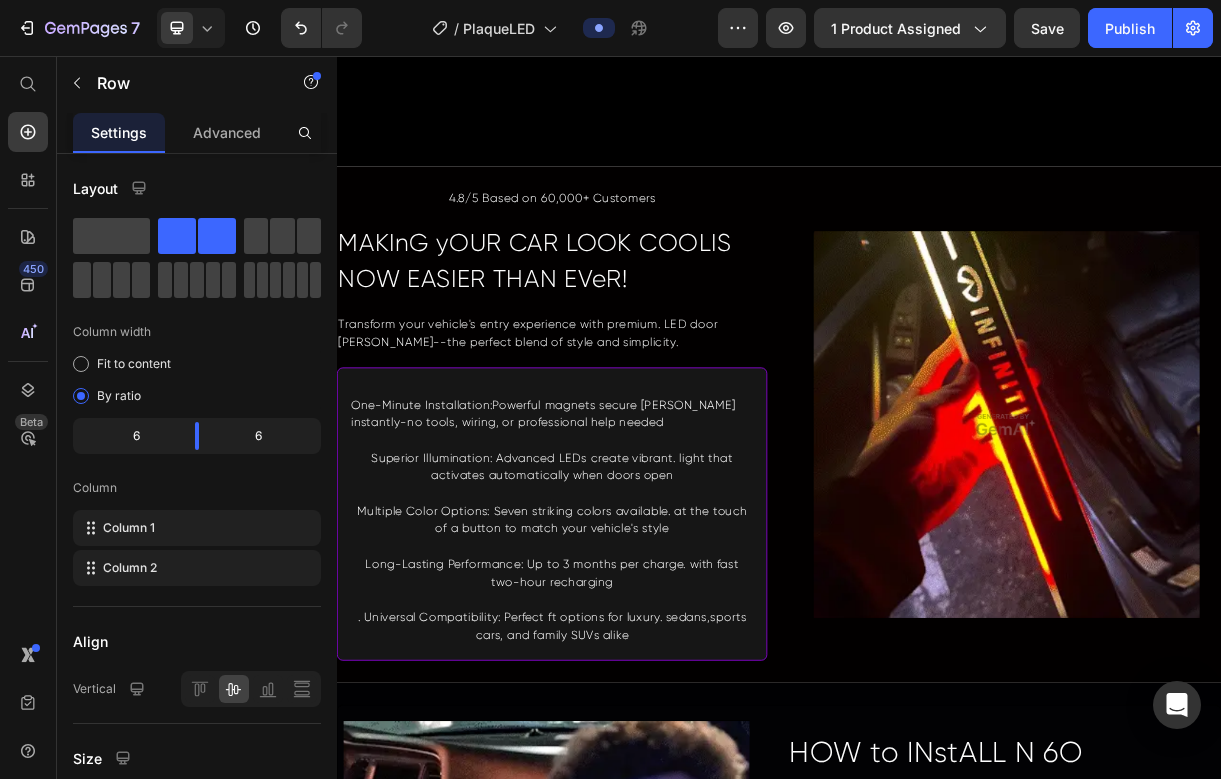 scroll, scrollTop: 2300, scrollLeft: 0, axis: vertical 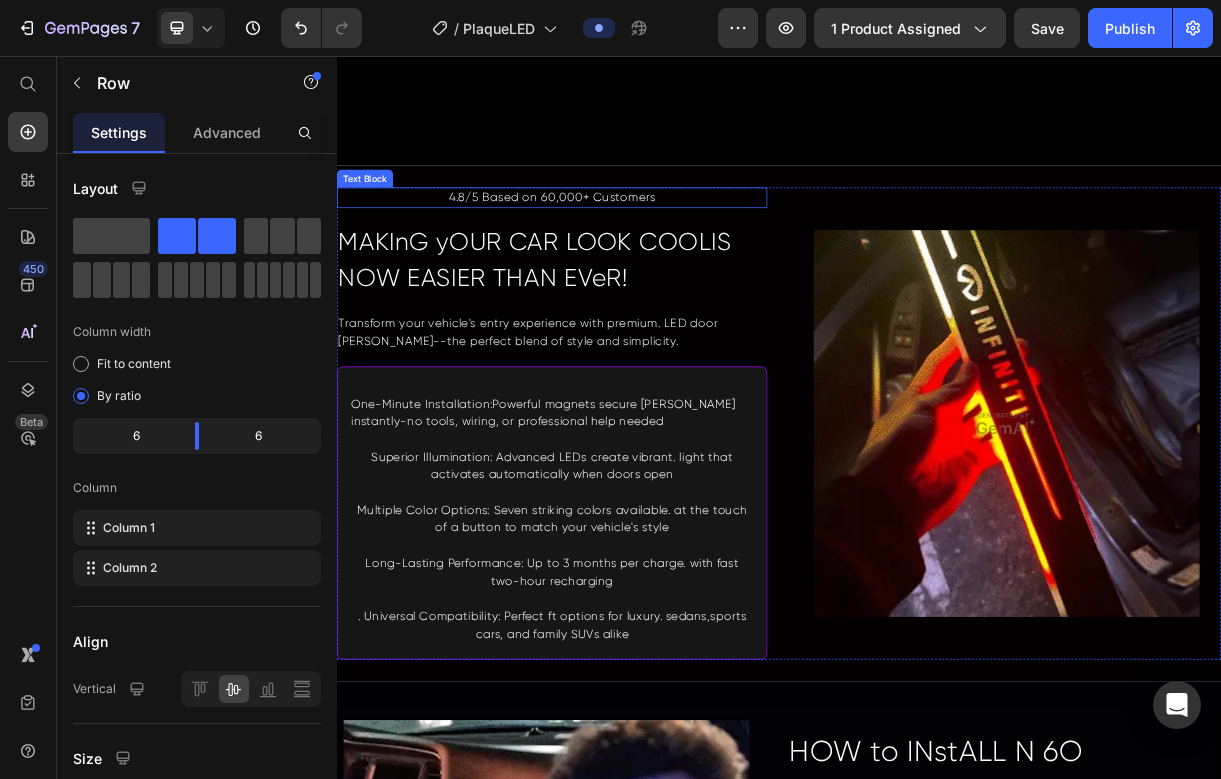 click on "4.8/5 Based on 60,000+ Customers" at bounding box center (629, 248) 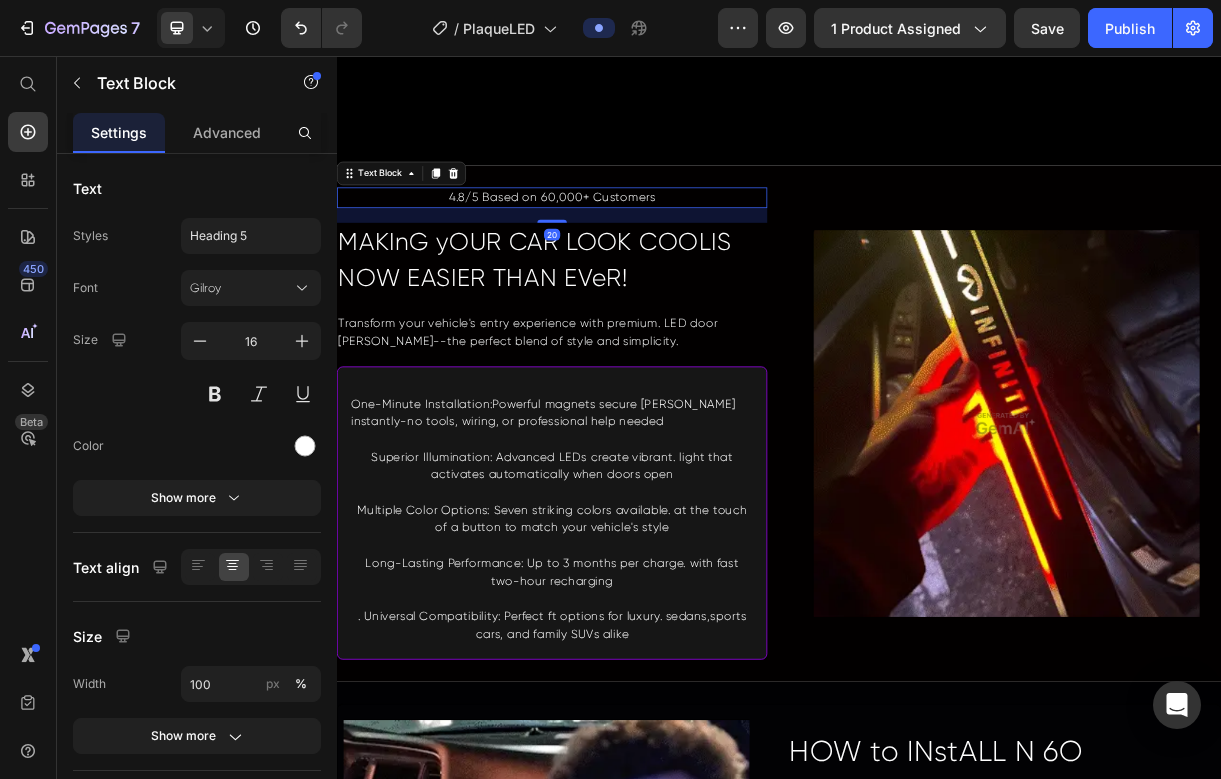 click on "4.8/5 Based on 60,000+ Customers" at bounding box center [629, 248] 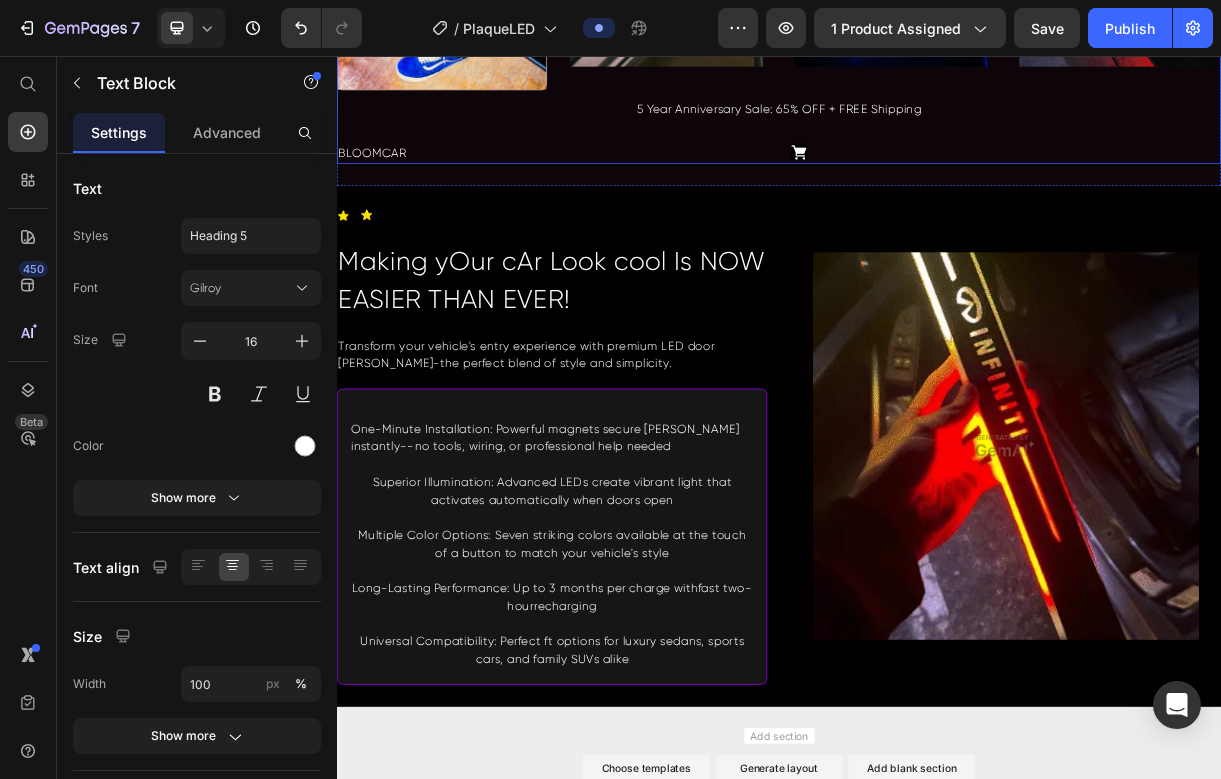 scroll, scrollTop: 9166, scrollLeft: 0, axis: vertical 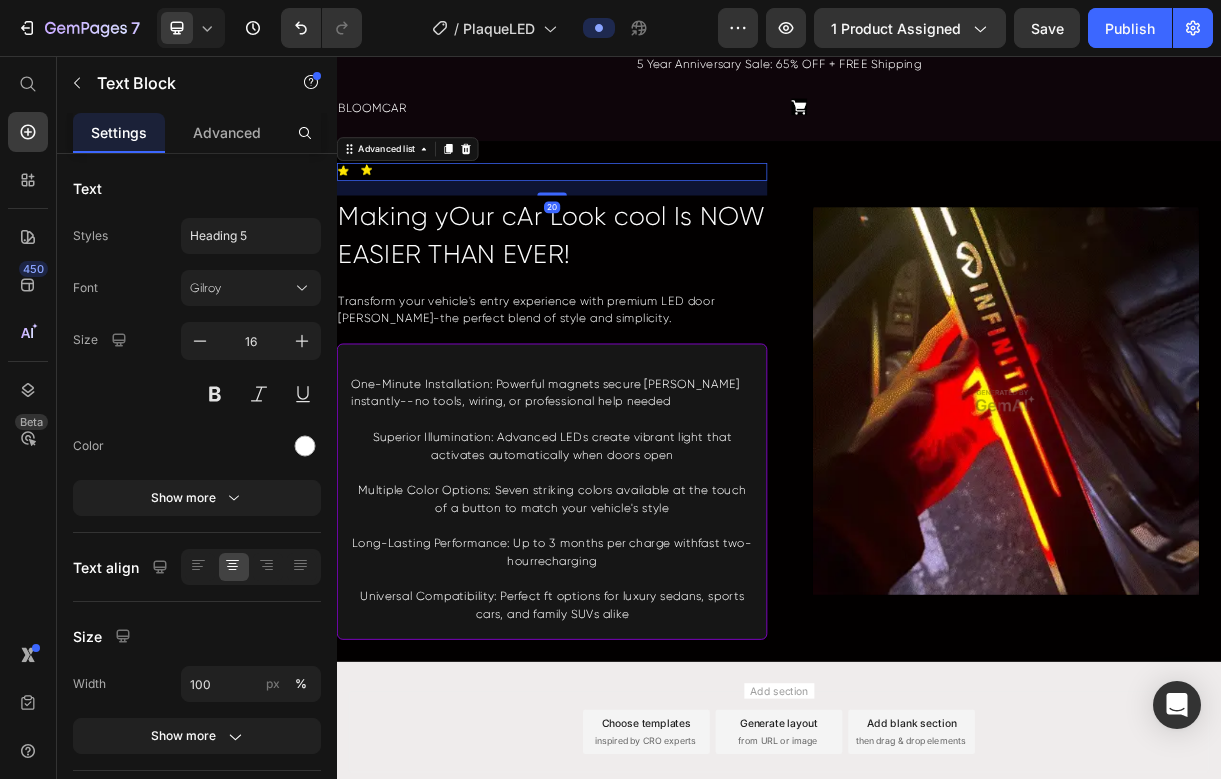click on "Icon     Icon" at bounding box center (629, 213) 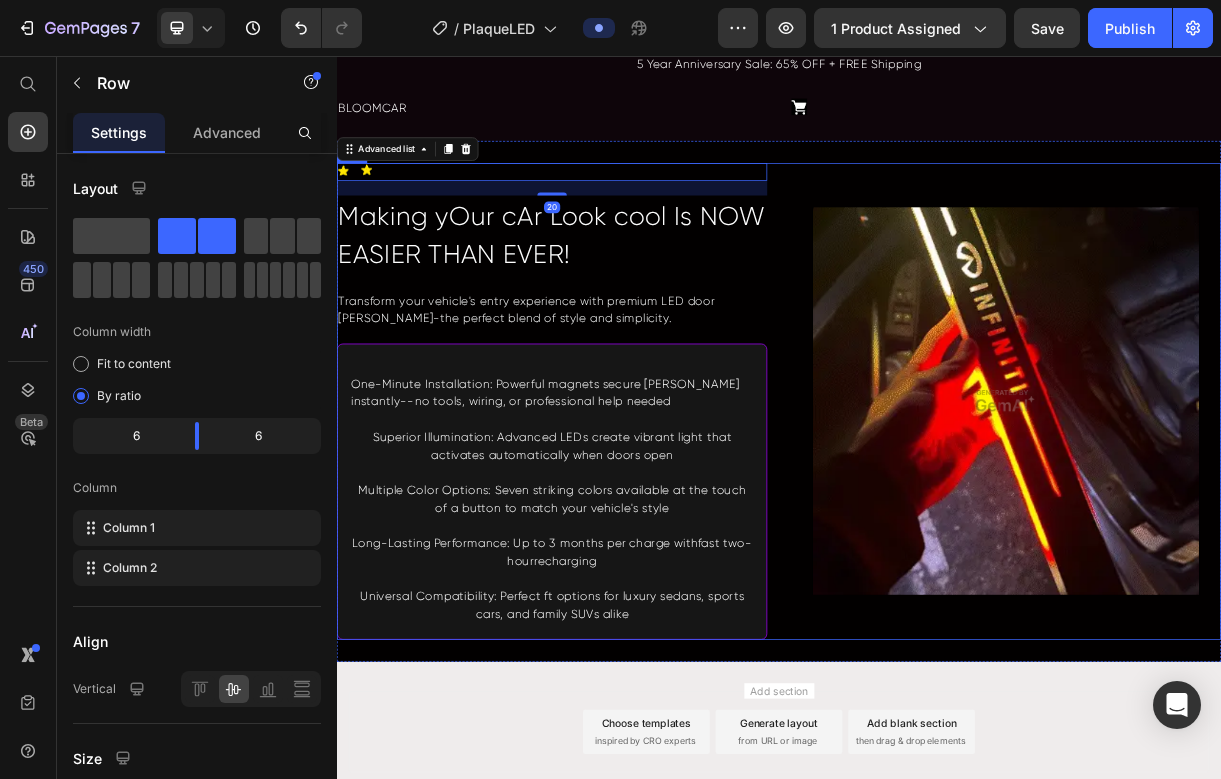 click on "Image" at bounding box center (1245, 524) 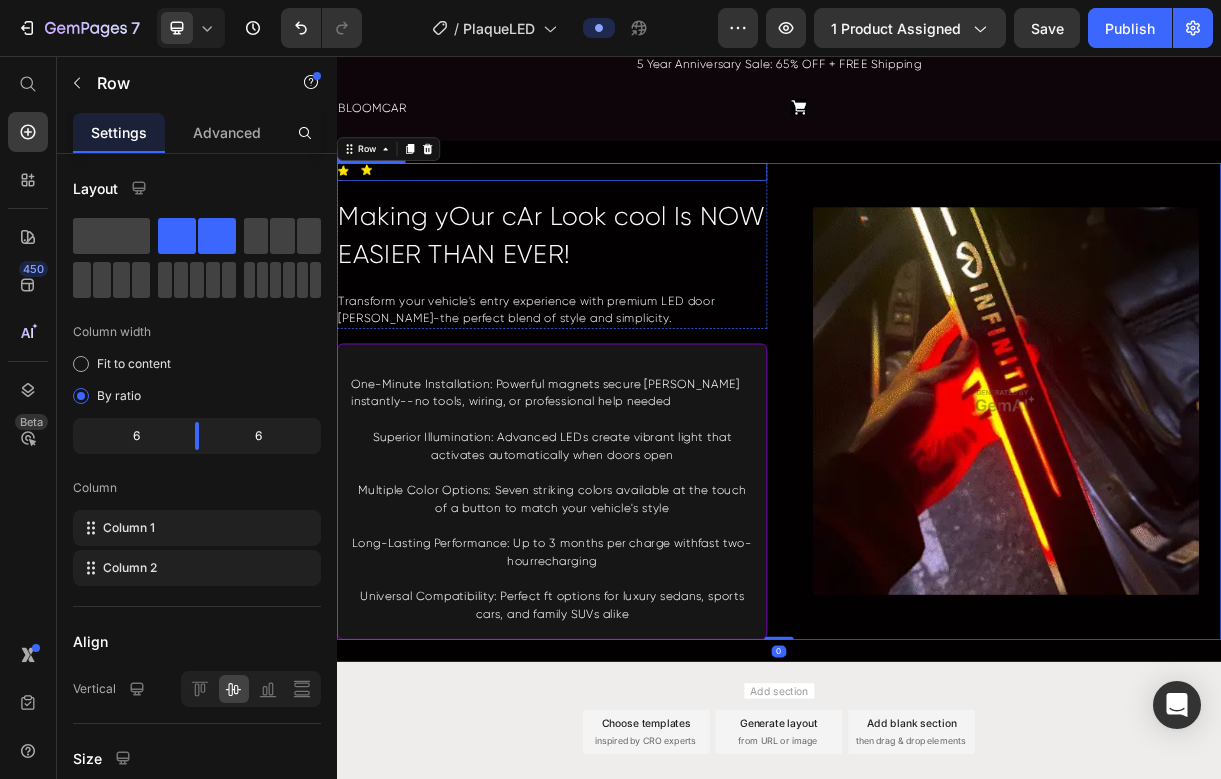 click on "Icon     Icon" at bounding box center (629, 213) 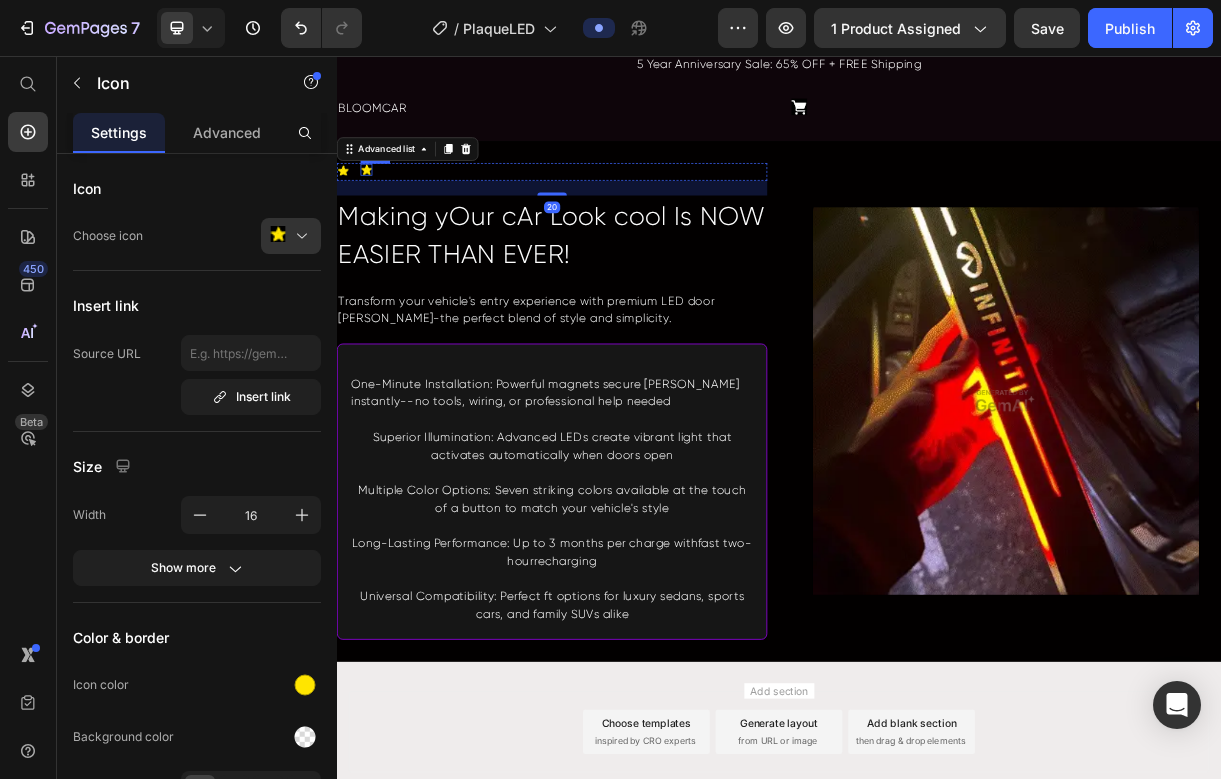 click 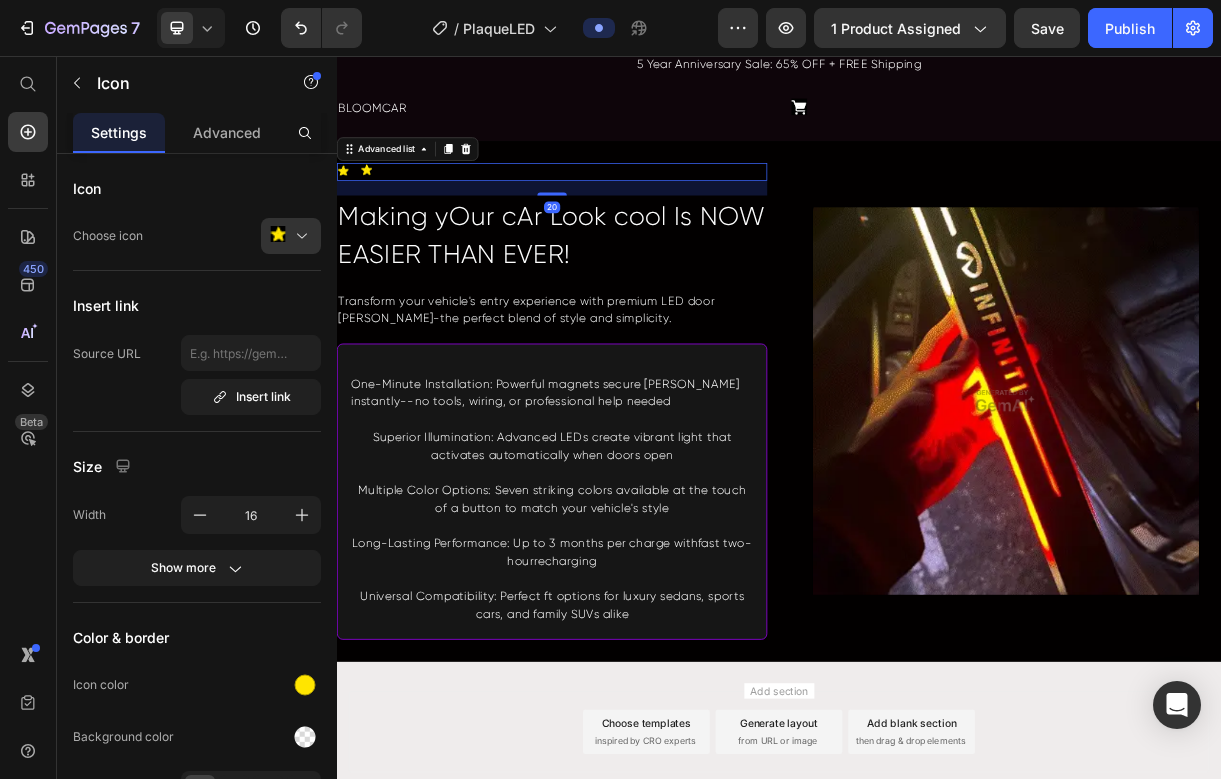 click on "Icon     Icon" at bounding box center (361, 210) 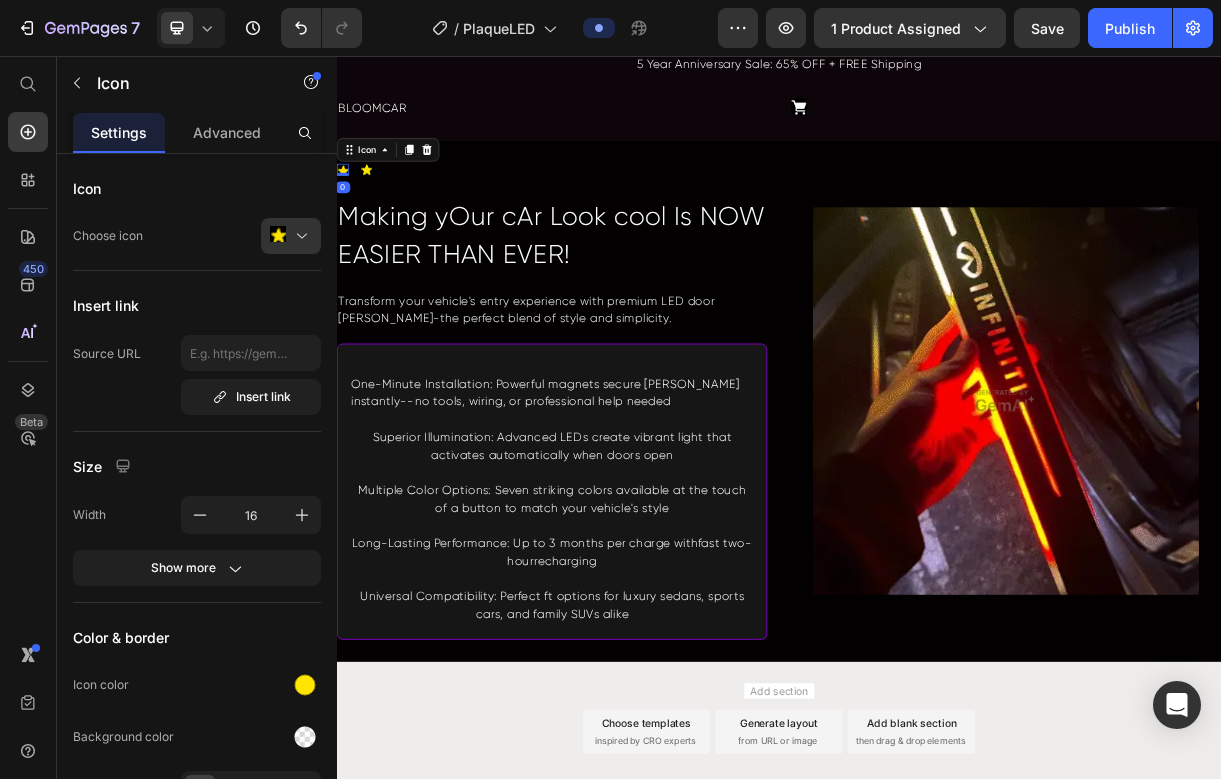 click 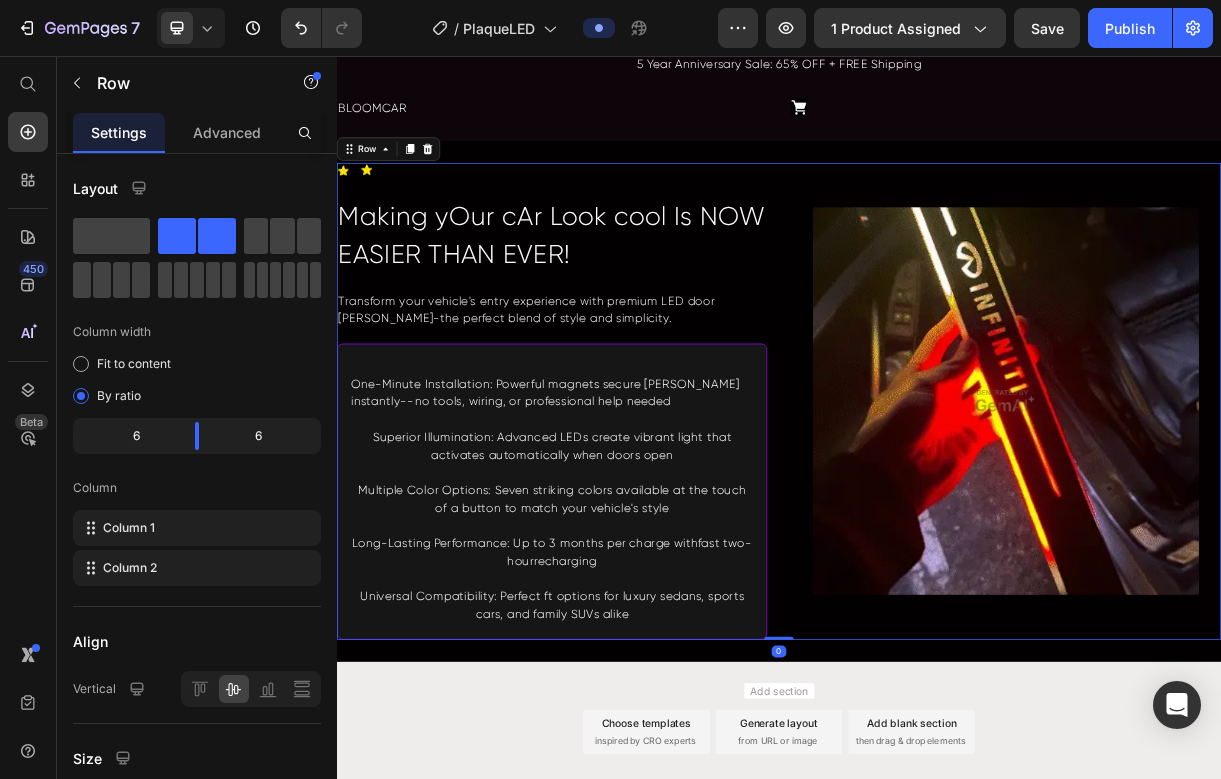 click on "Image" at bounding box center (1245, 524) 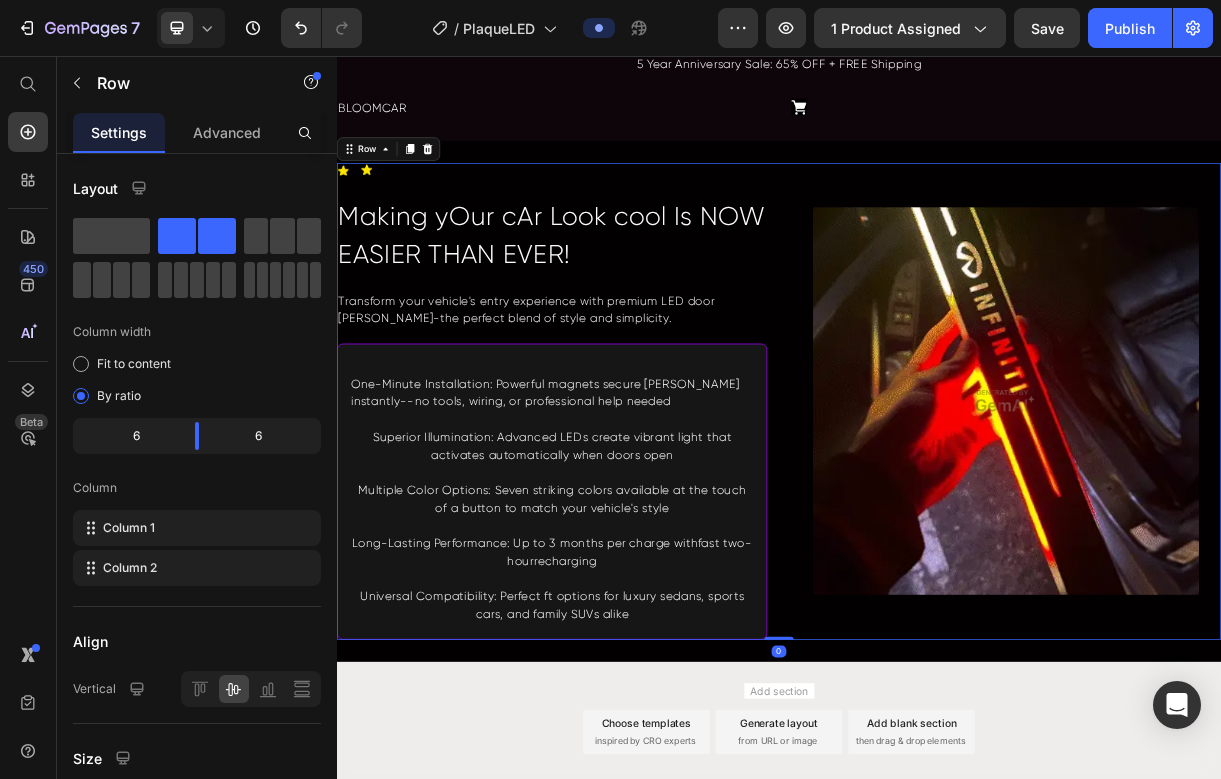 click on "Image" at bounding box center (1245, 524) 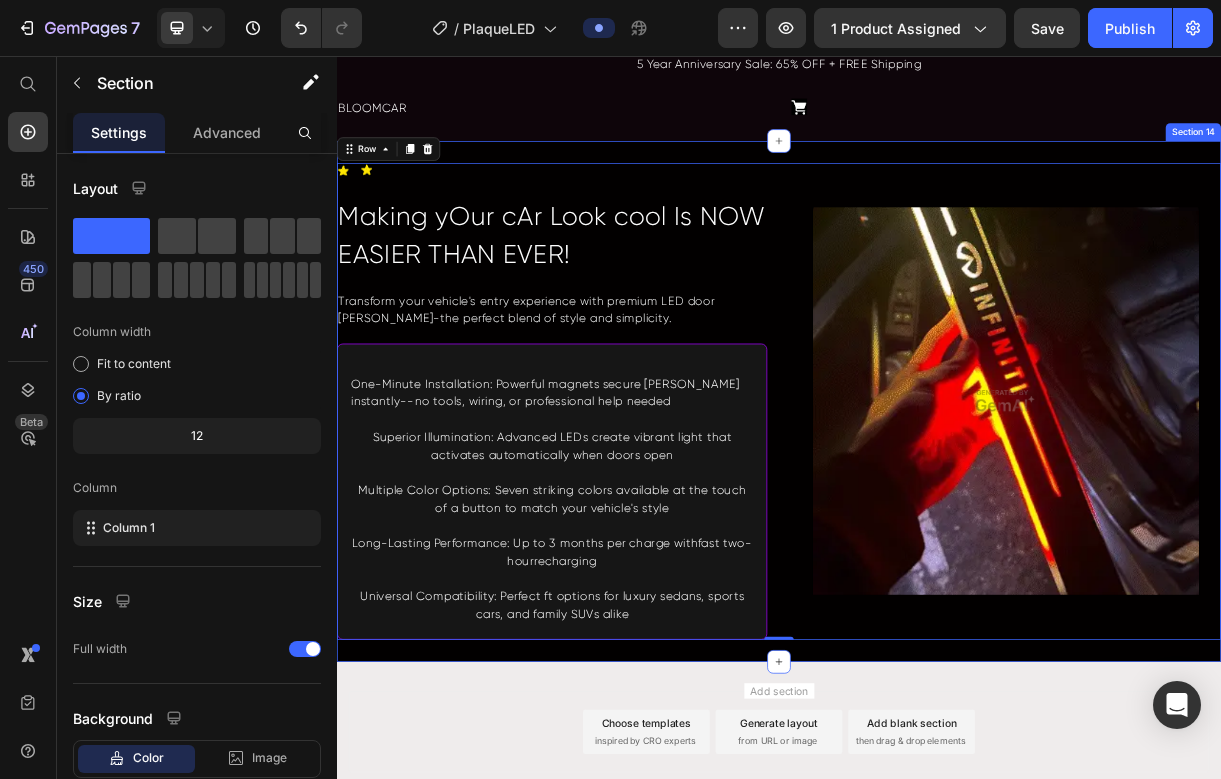 click on "Icon     Icon Advanced list Making yOur cAr Look cool Is NOW EASIER THAN EVER! Heading Transform your vehicle's entry experience with premium LED door [PERSON_NAME]-the perfect blend of style and simplicity. Text Block Row Row One-Minute Installation: Powerful magnets secure [PERSON_NAME] instantly--no tools, wiring, or professional help needed Text Block Superior Illumination: Advanced LEDs create vibrant light that activates automatically when doors open Text Block Multiple Color Options: Seven striking colors available at the touch of a button to match your vehicle's style Text Block Long-Lasting Performance: Up to 3 months per charge withfast two-hourrecharging Text Block Universal Compatibility: Perfect ft options for luxury sedans, sports cars, and family SUVs alike Text Block Row Row Image Row   0 Section 14" at bounding box center (937, 524) 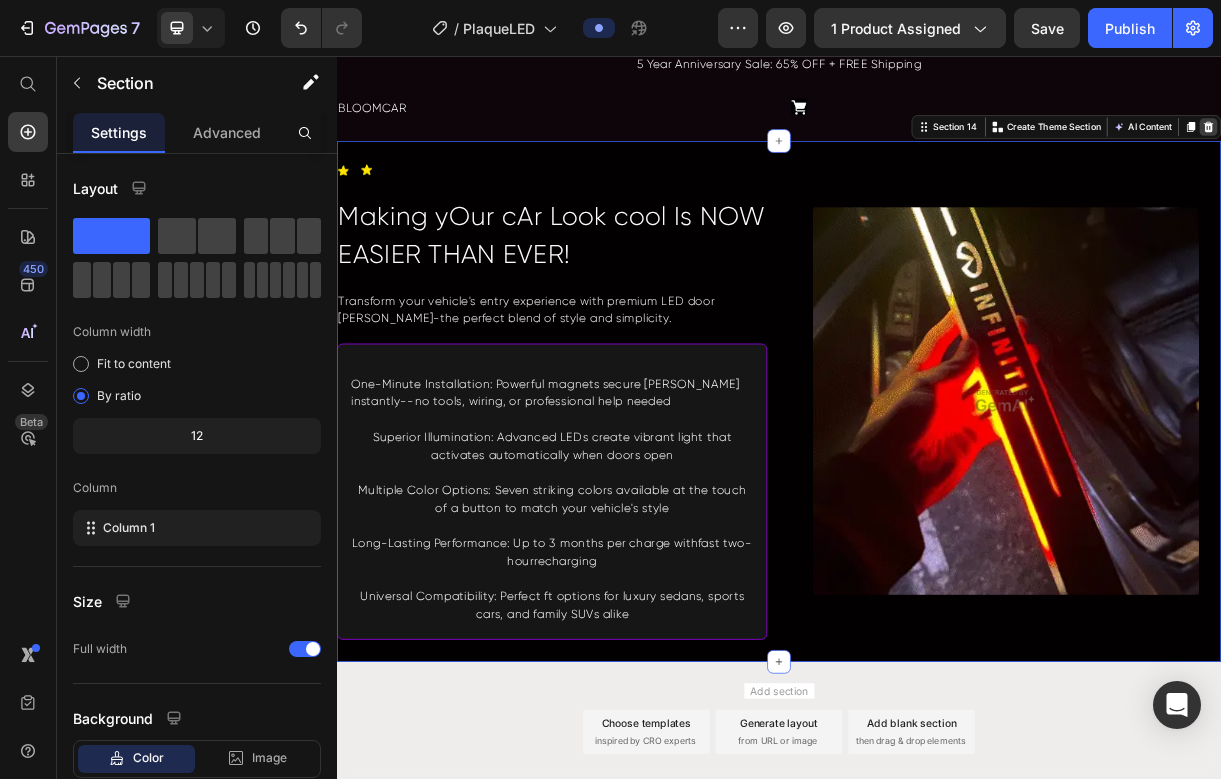 click 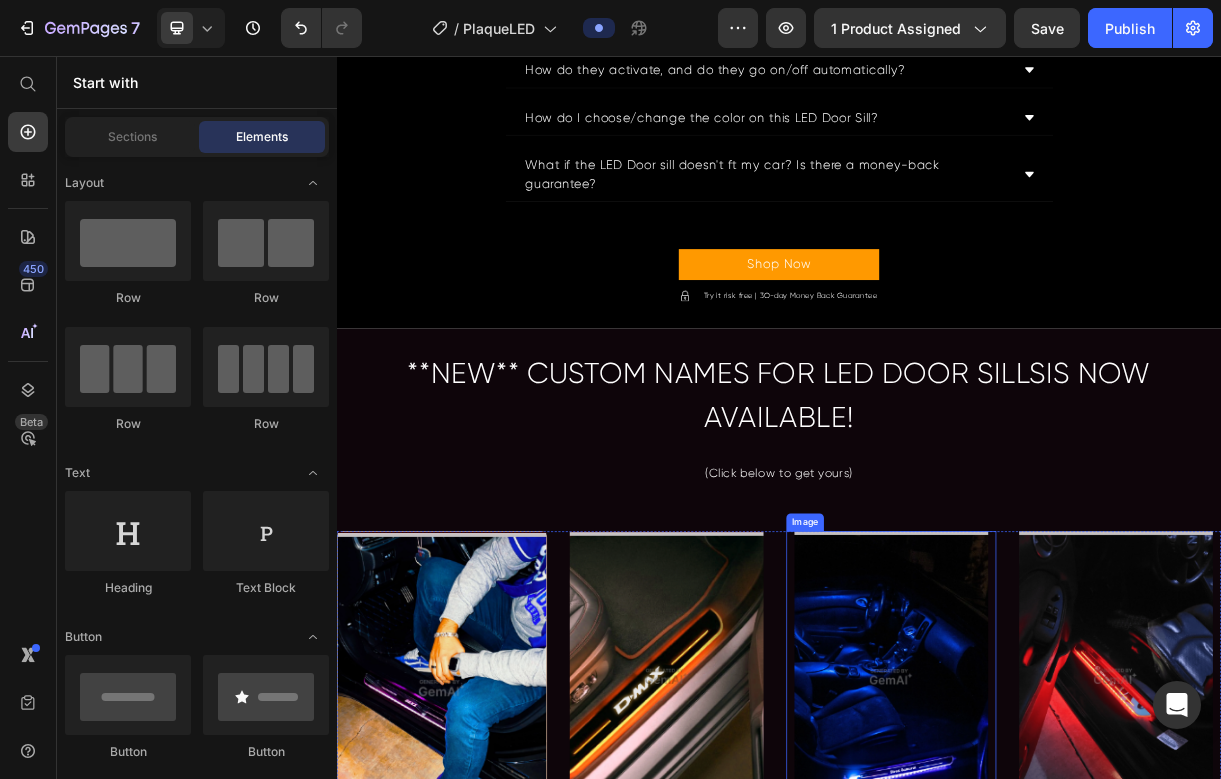 scroll, scrollTop: 7840, scrollLeft: 0, axis: vertical 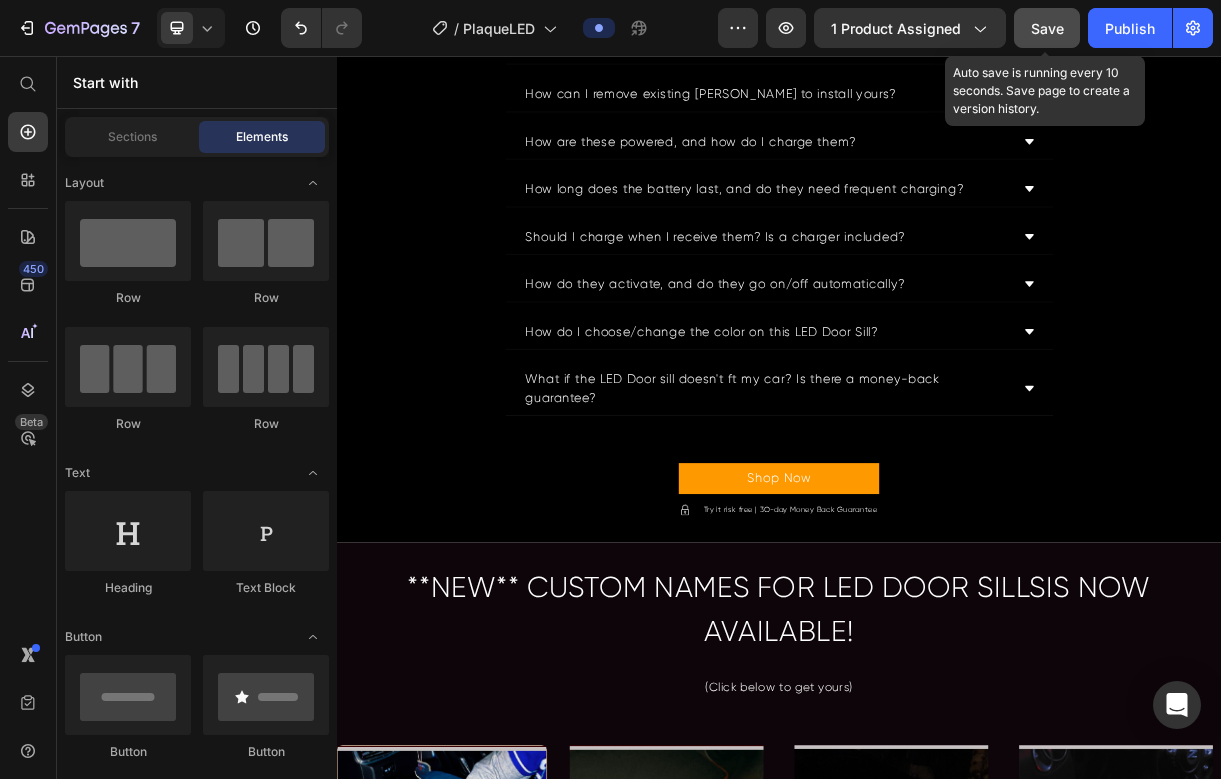 click on "Save" 